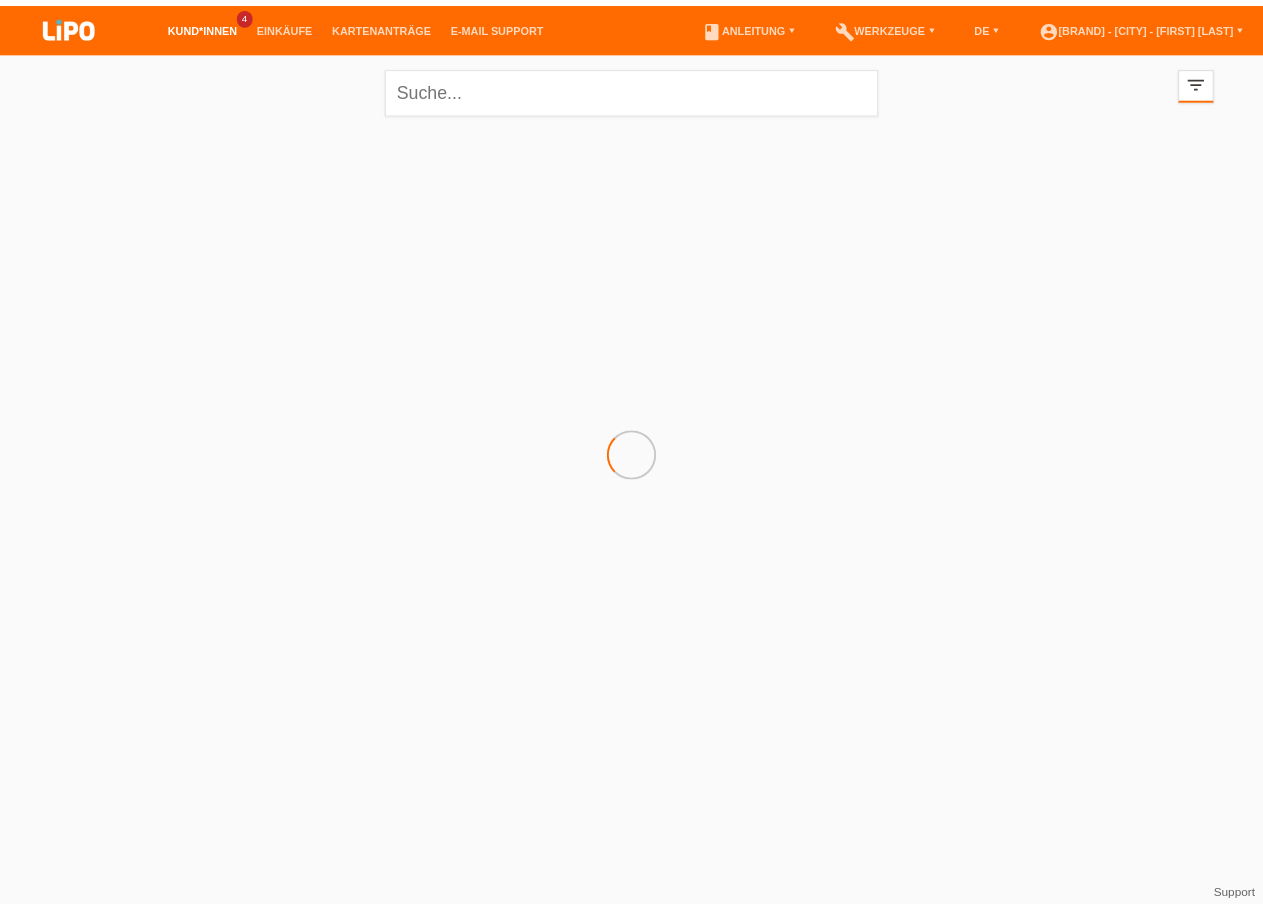 scroll, scrollTop: 0, scrollLeft: 0, axis: both 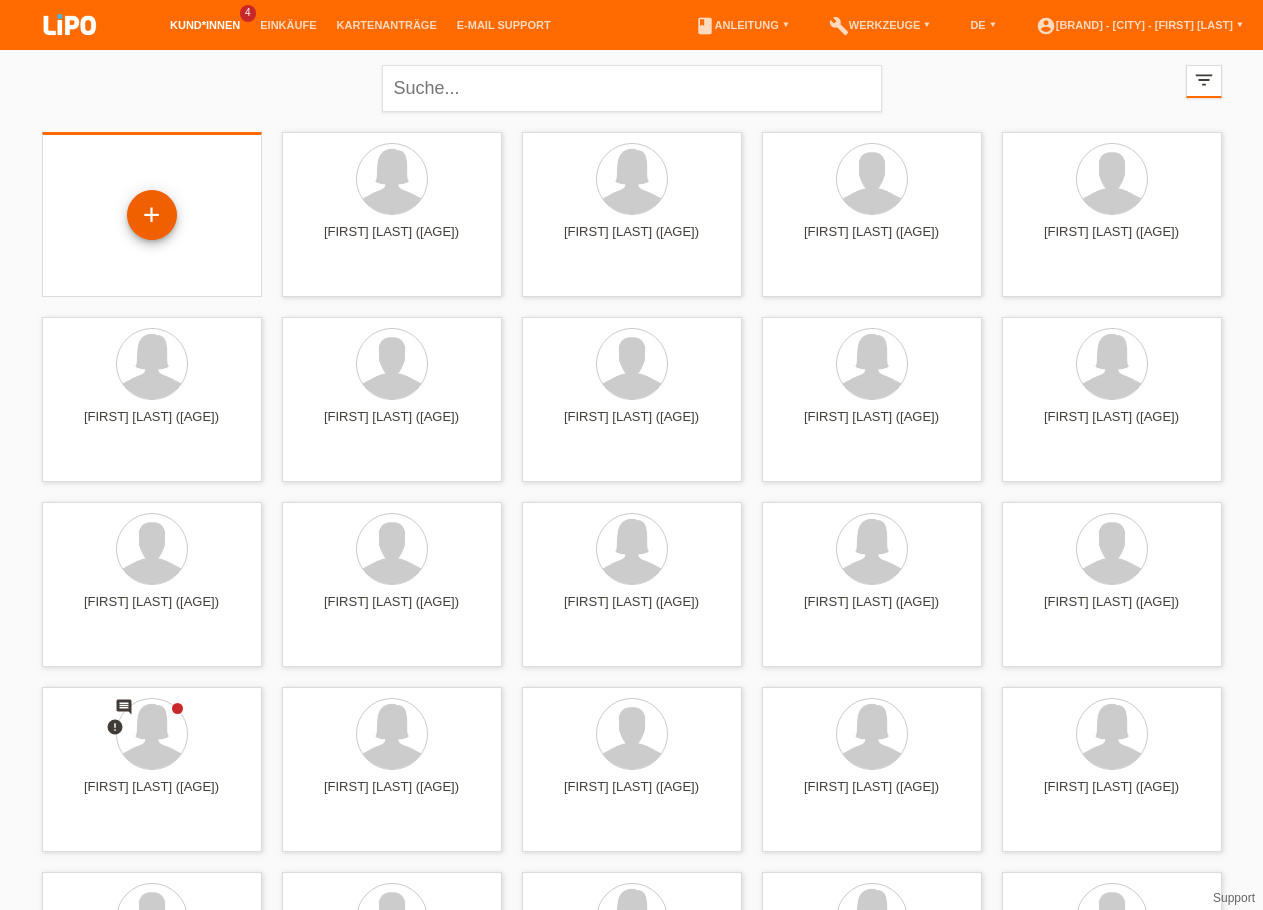 click on "+" at bounding box center (152, 215) 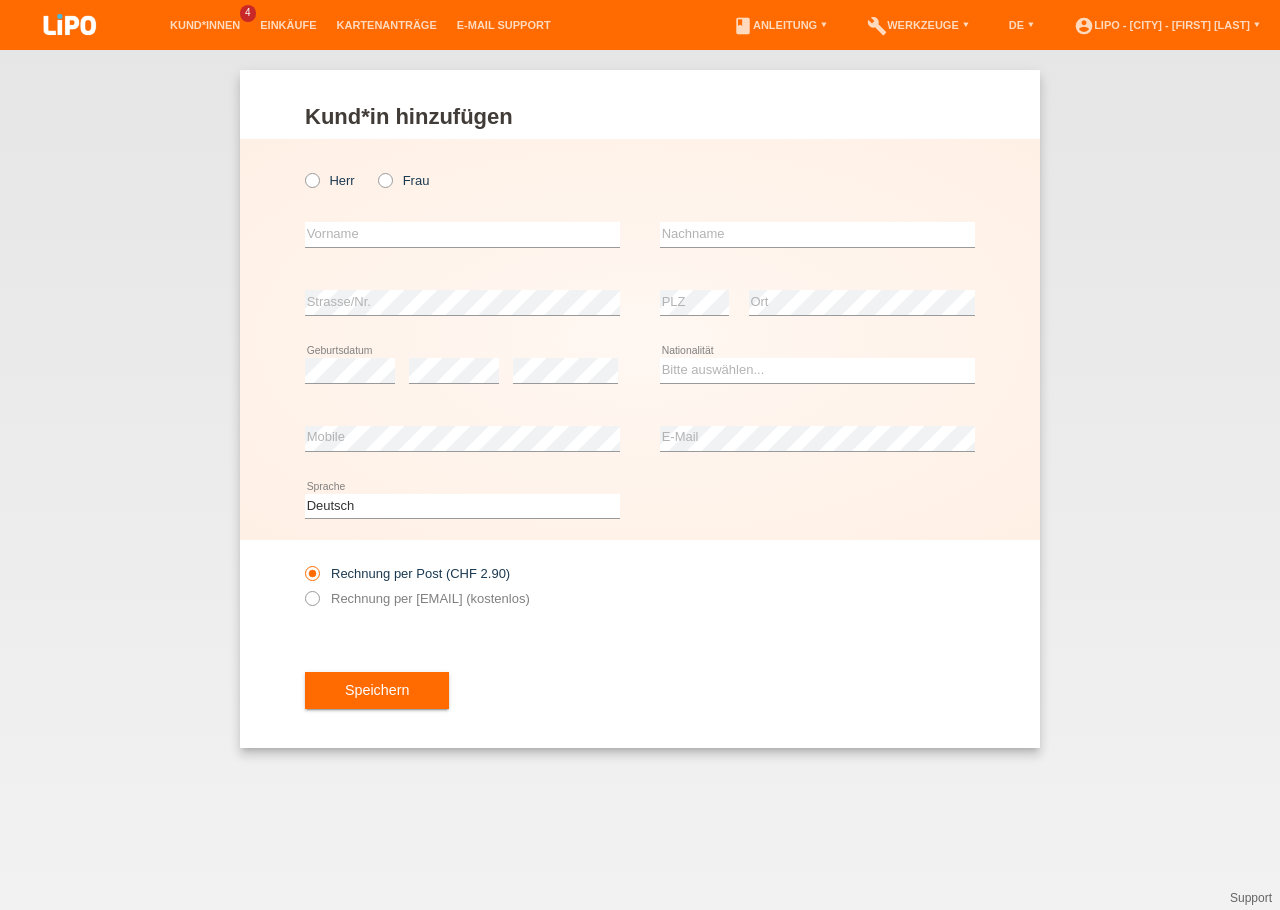 scroll, scrollTop: 0, scrollLeft: 0, axis: both 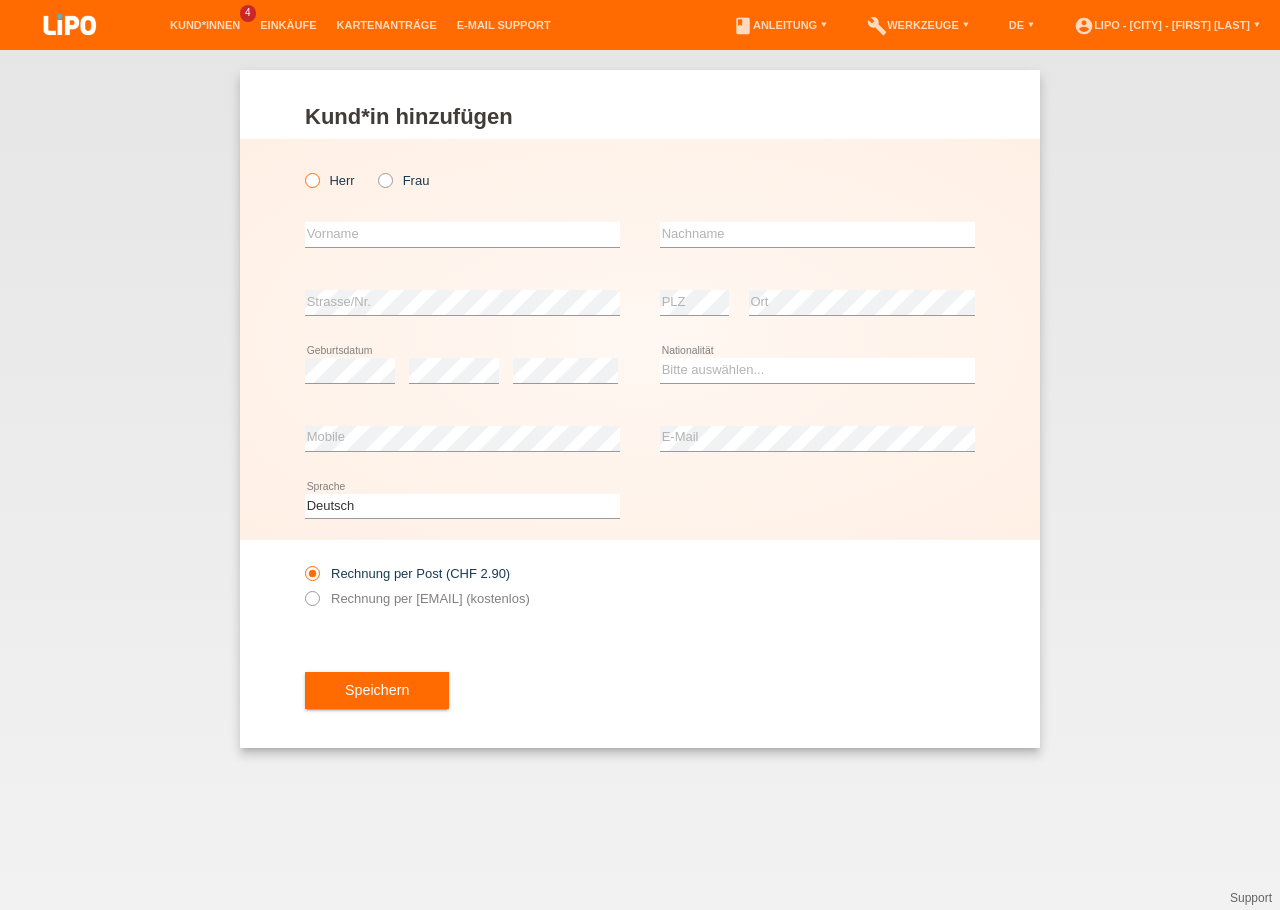 click at bounding box center (302, 170) 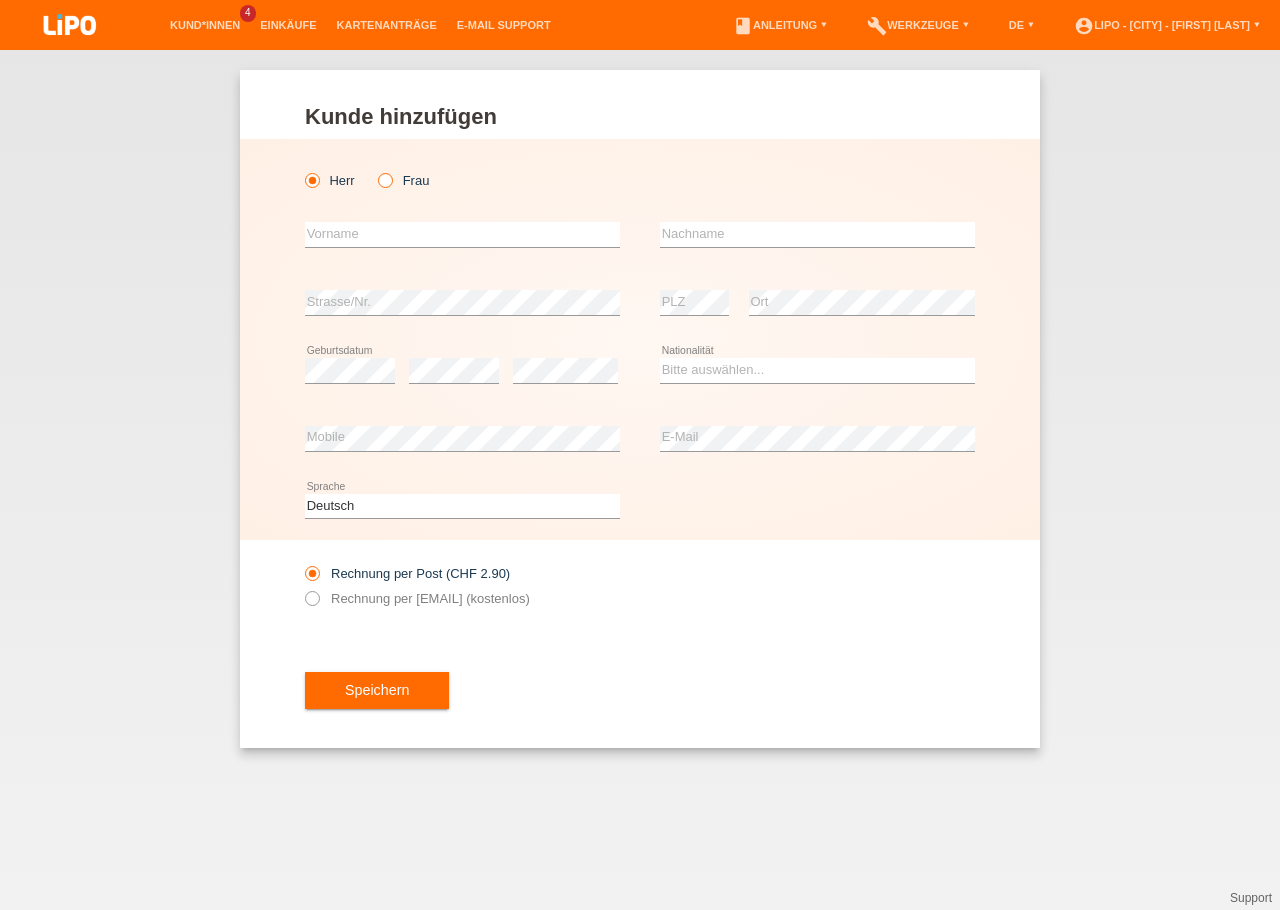 click at bounding box center [375, 170] 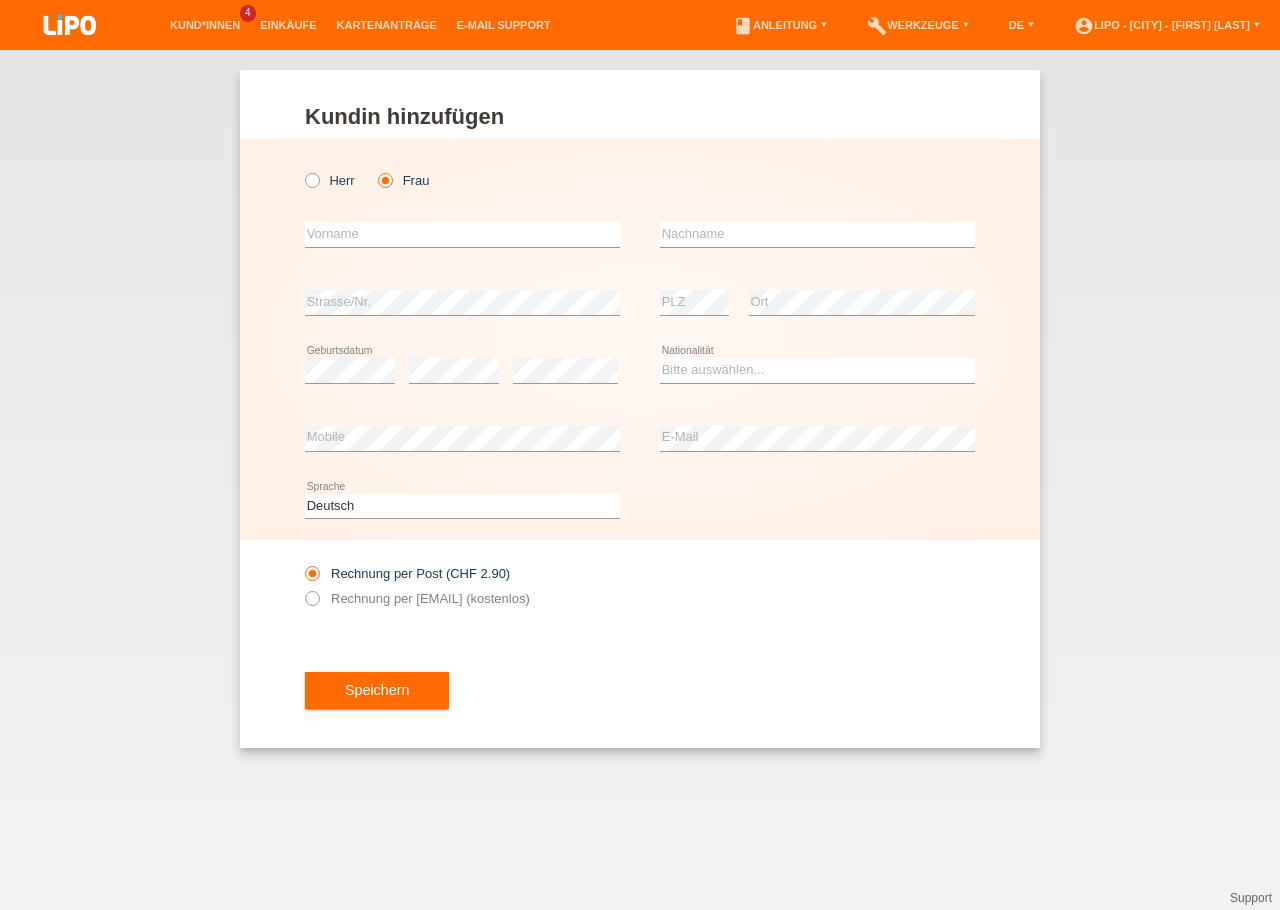 click on "error
Vorname" at bounding box center (462, 235) 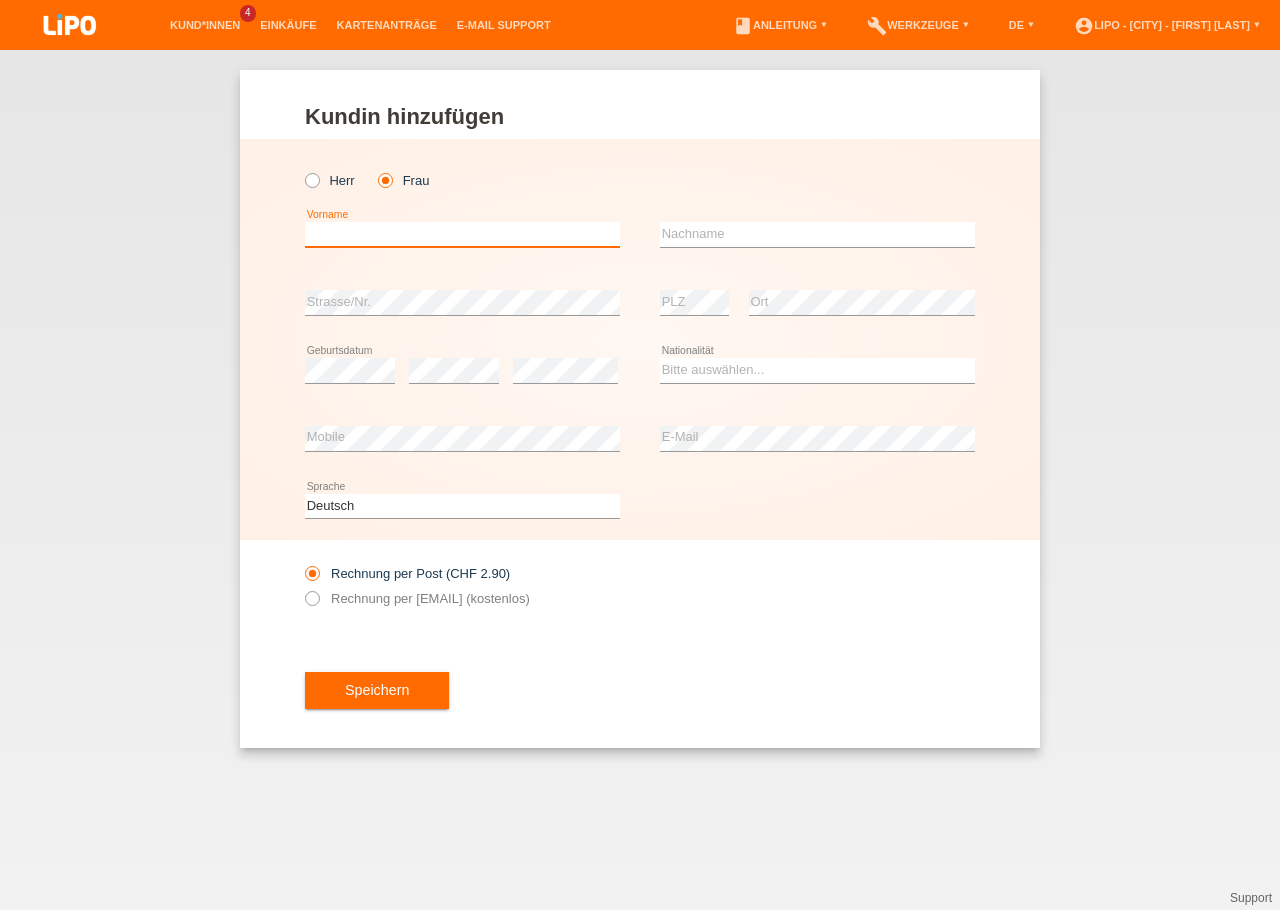 click at bounding box center (462, 234) 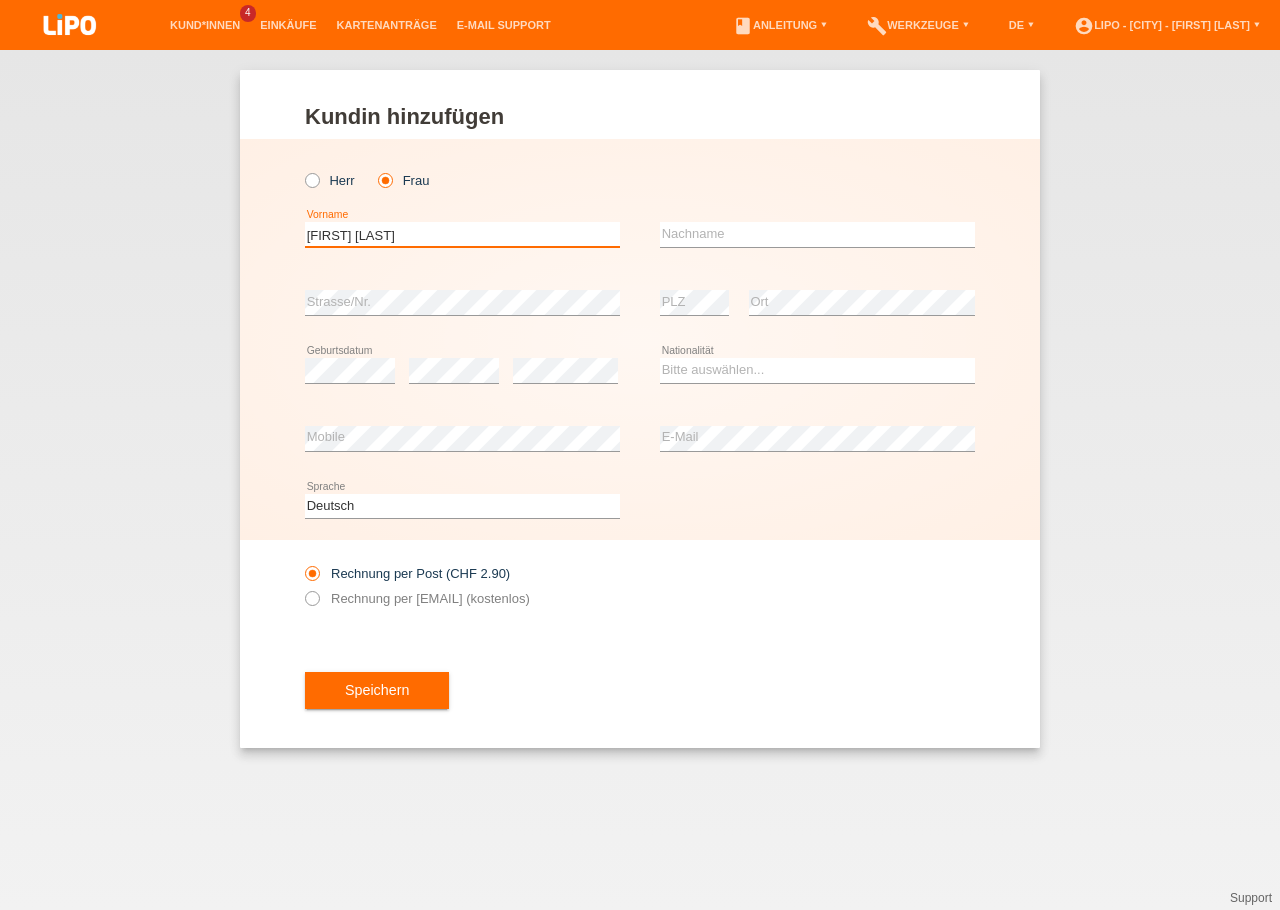 type on "[FIRST] [LAST]" 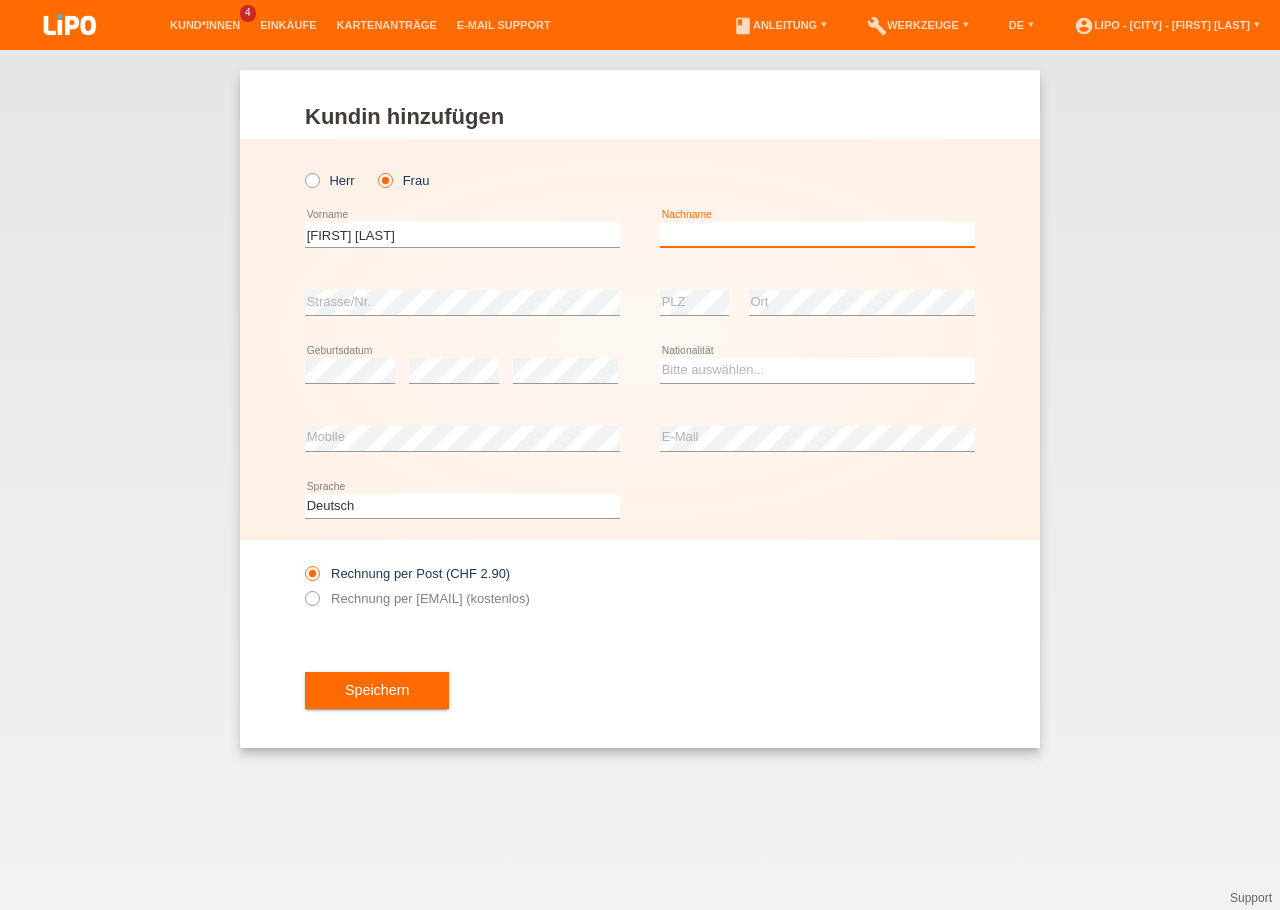 click at bounding box center [817, 234] 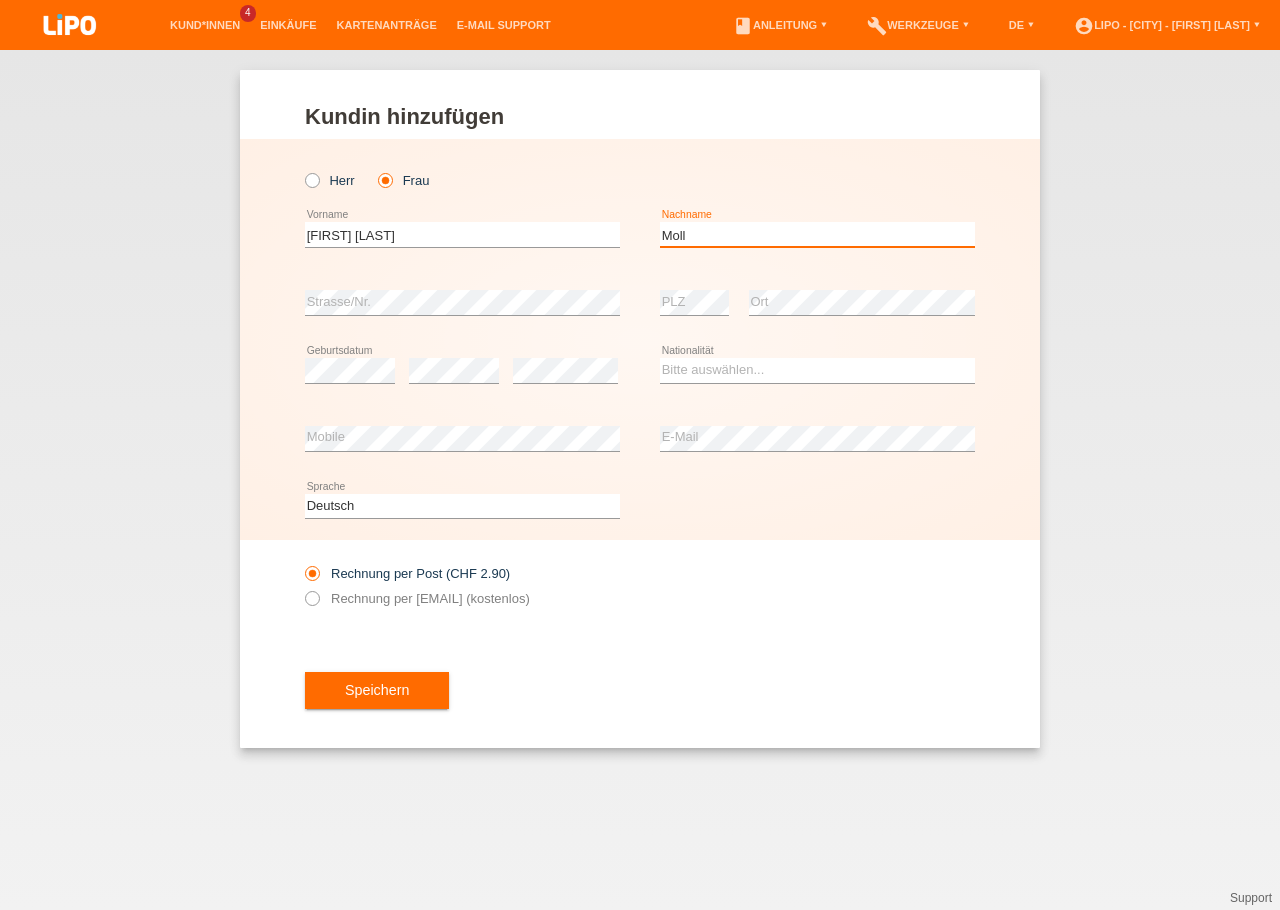 type on "Moll" 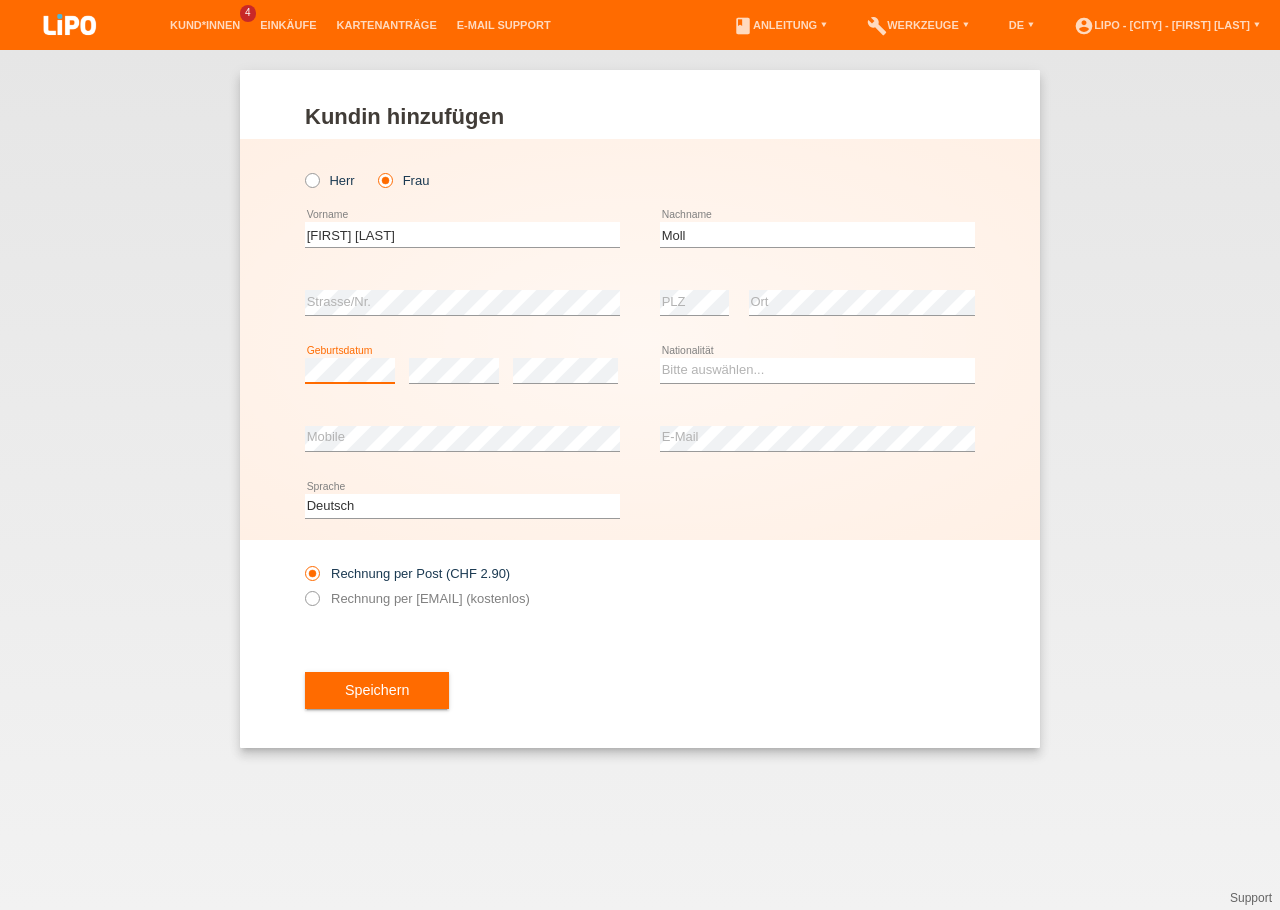 scroll, scrollTop: 0, scrollLeft: 0, axis: both 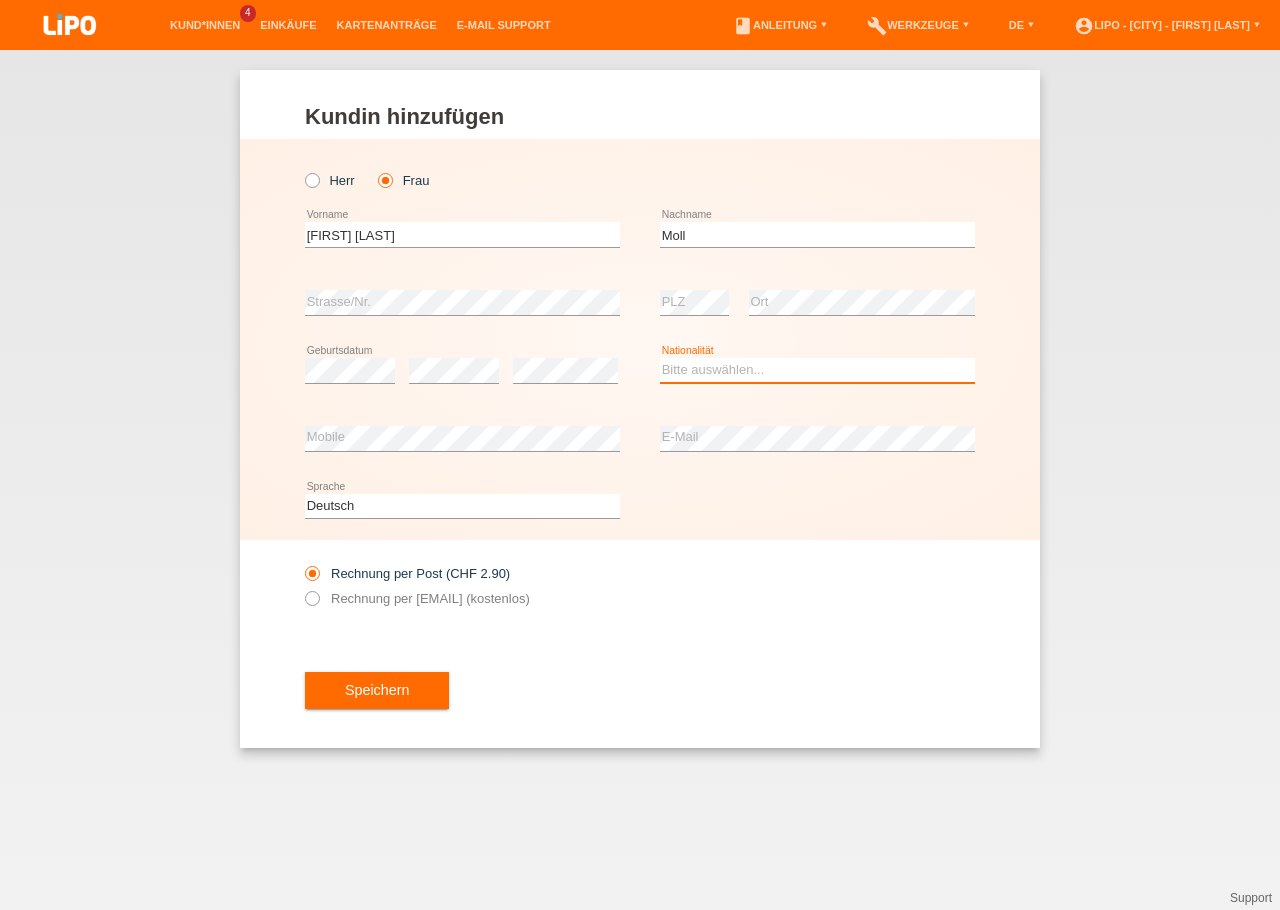 click on "Bitte auswählen...
Schweiz
Deutschland
Liechtenstein
Österreich
------------
Afghanistan
Ägypten
Åland
Albanien
Algerien" at bounding box center [817, 370] 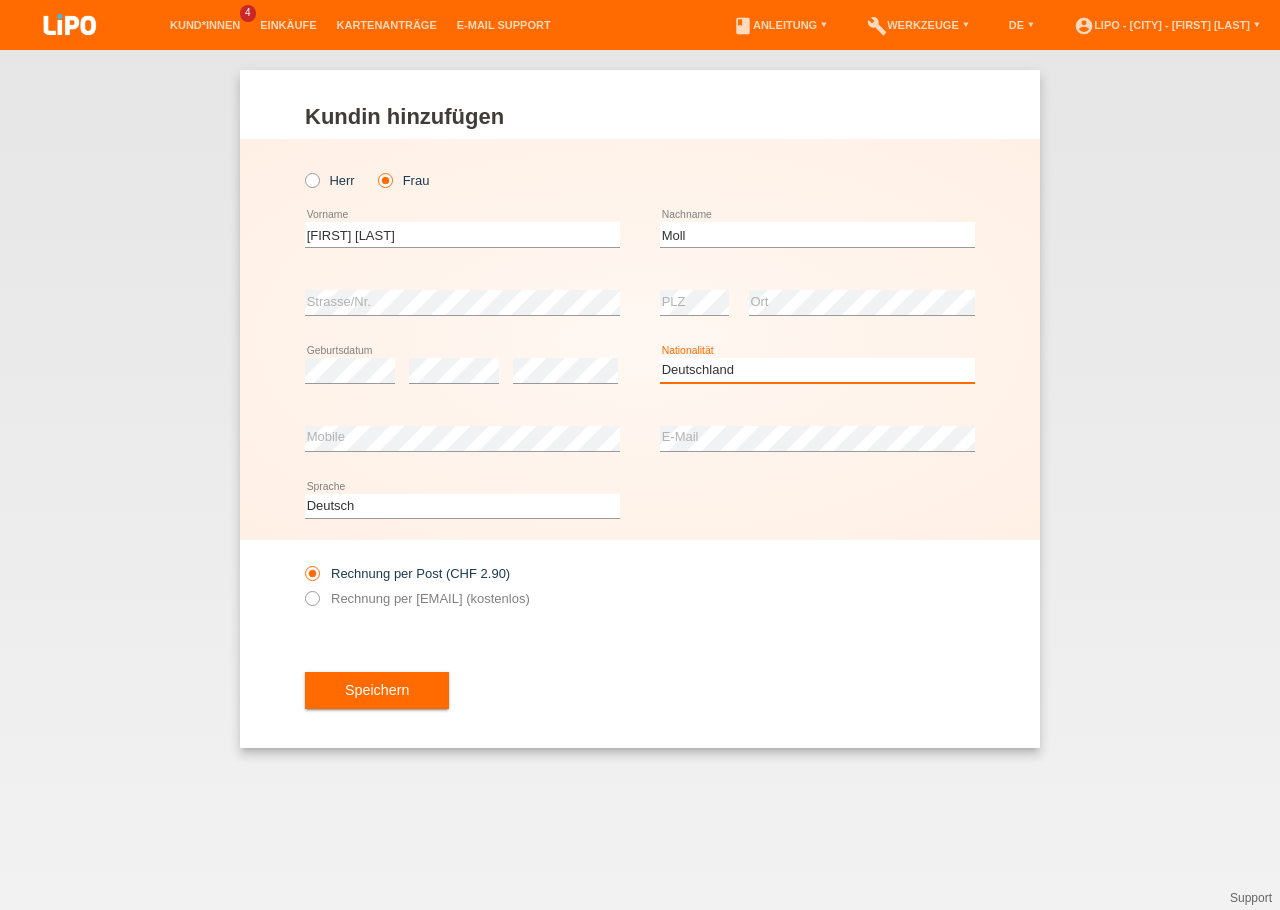 click on "Deutschland" at bounding box center [0, 0] 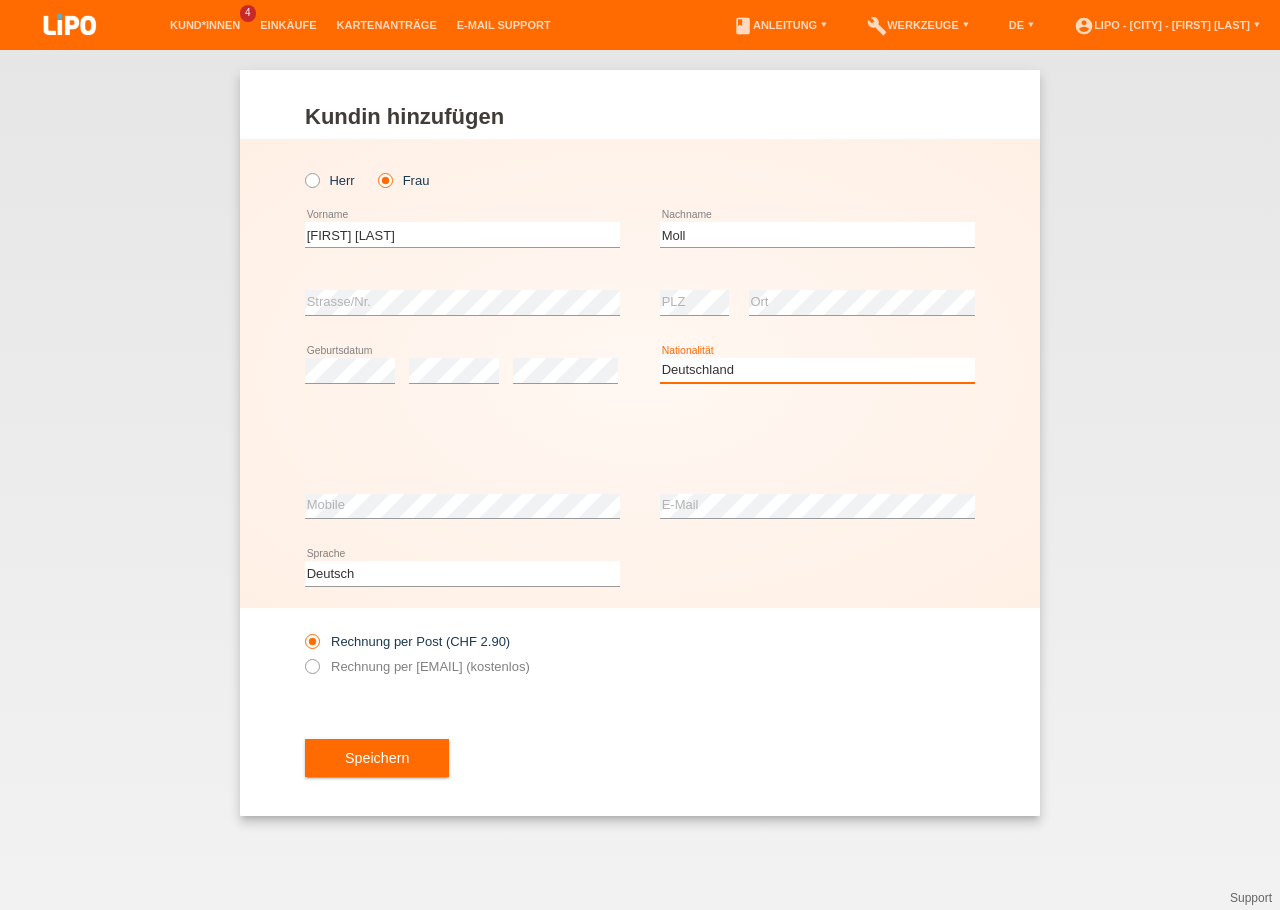 scroll, scrollTop: 0, scrollLeft: 0, axis: both 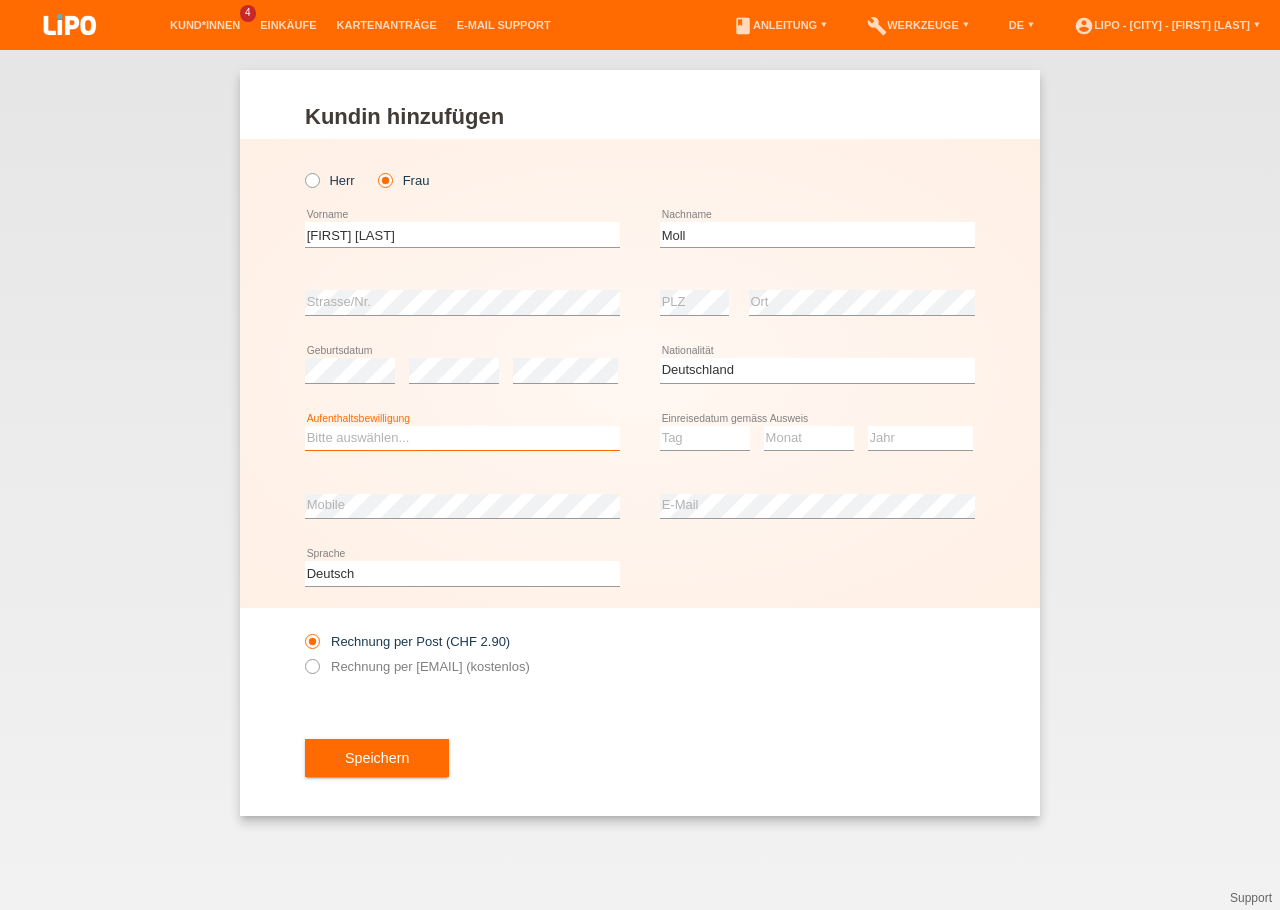 click on "Bitte auswählen...
C
B
B - Flüchtlingsstatus
Andere" at bounding box center (462, 438) 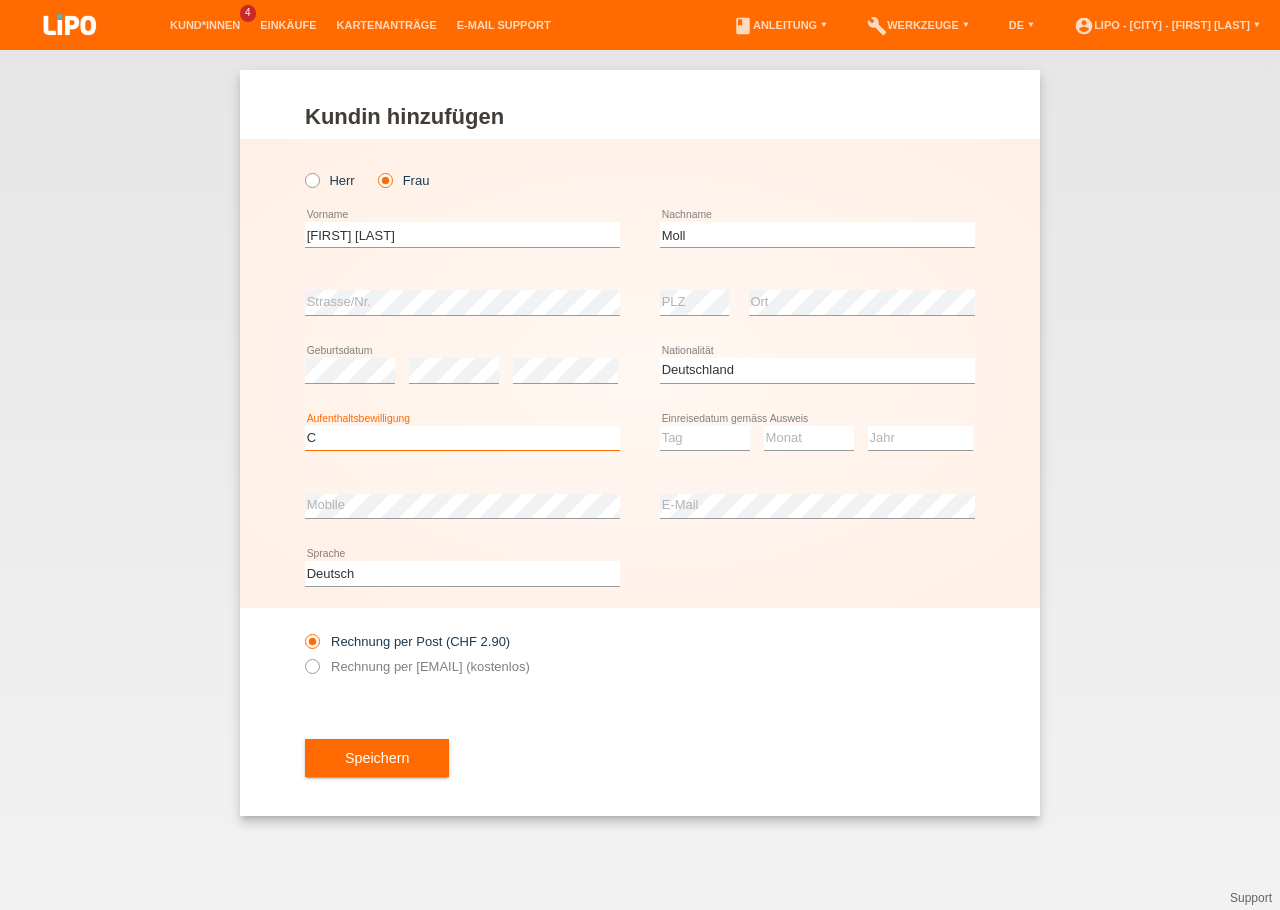 click on "C" at bounding box center [0, 0] 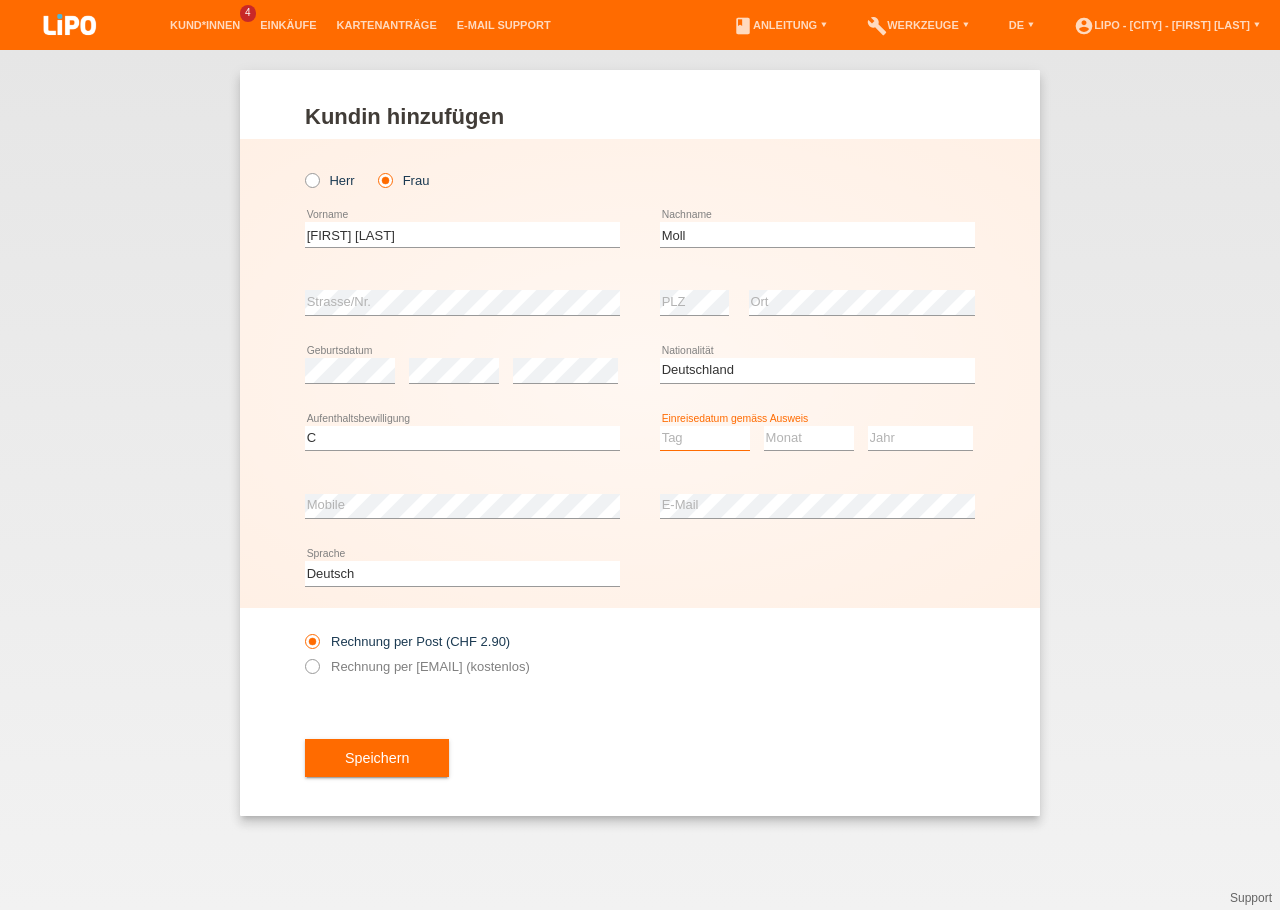 click on "Tag
01
02
03
04
05
06
07
08
09
10 11" at bounding box center (705, 438) 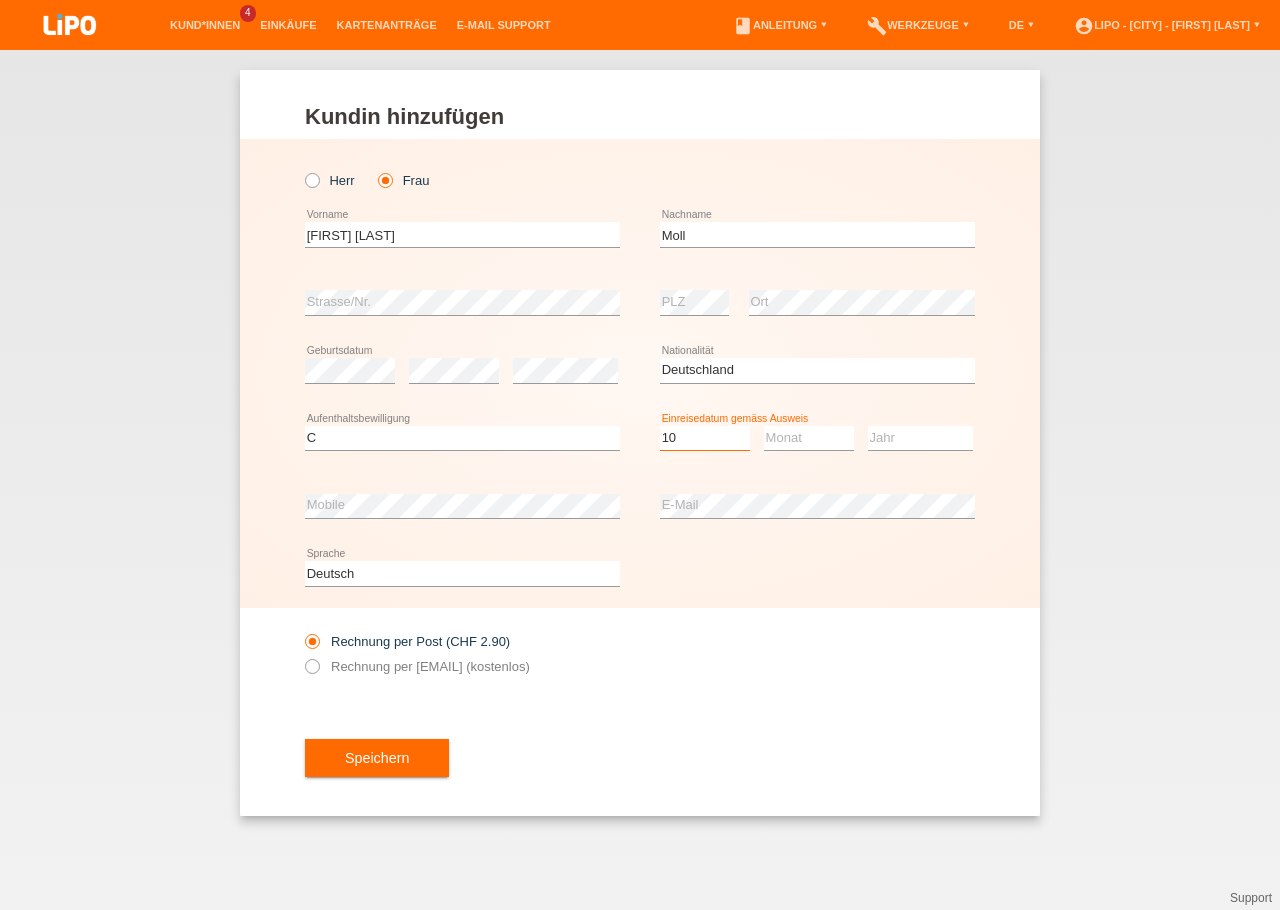 click on "10" at bounding box center (0, 0) 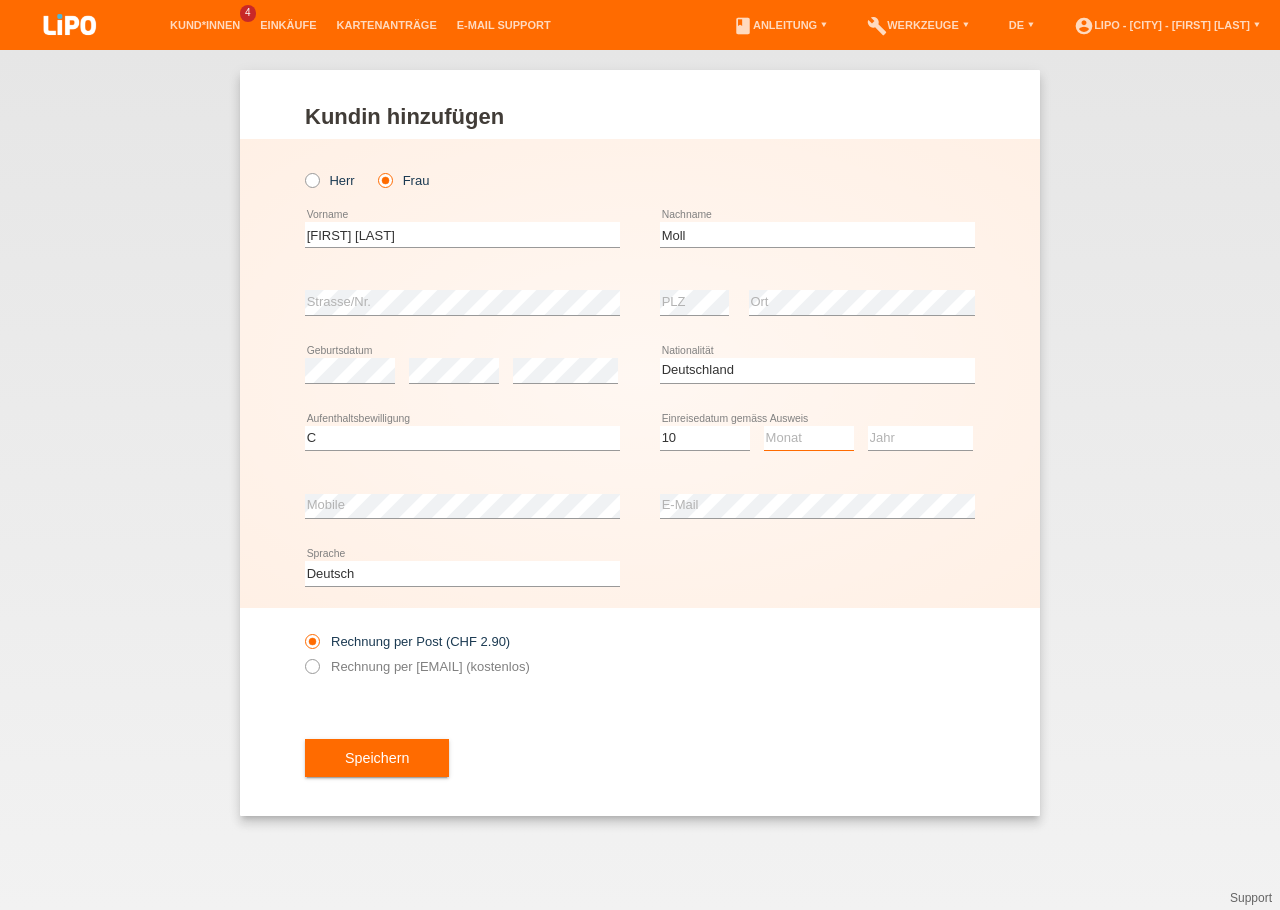 click on "Monat
01
02
03
04
05
06
07
08
09
10 11" at bounding box center [809, 438] 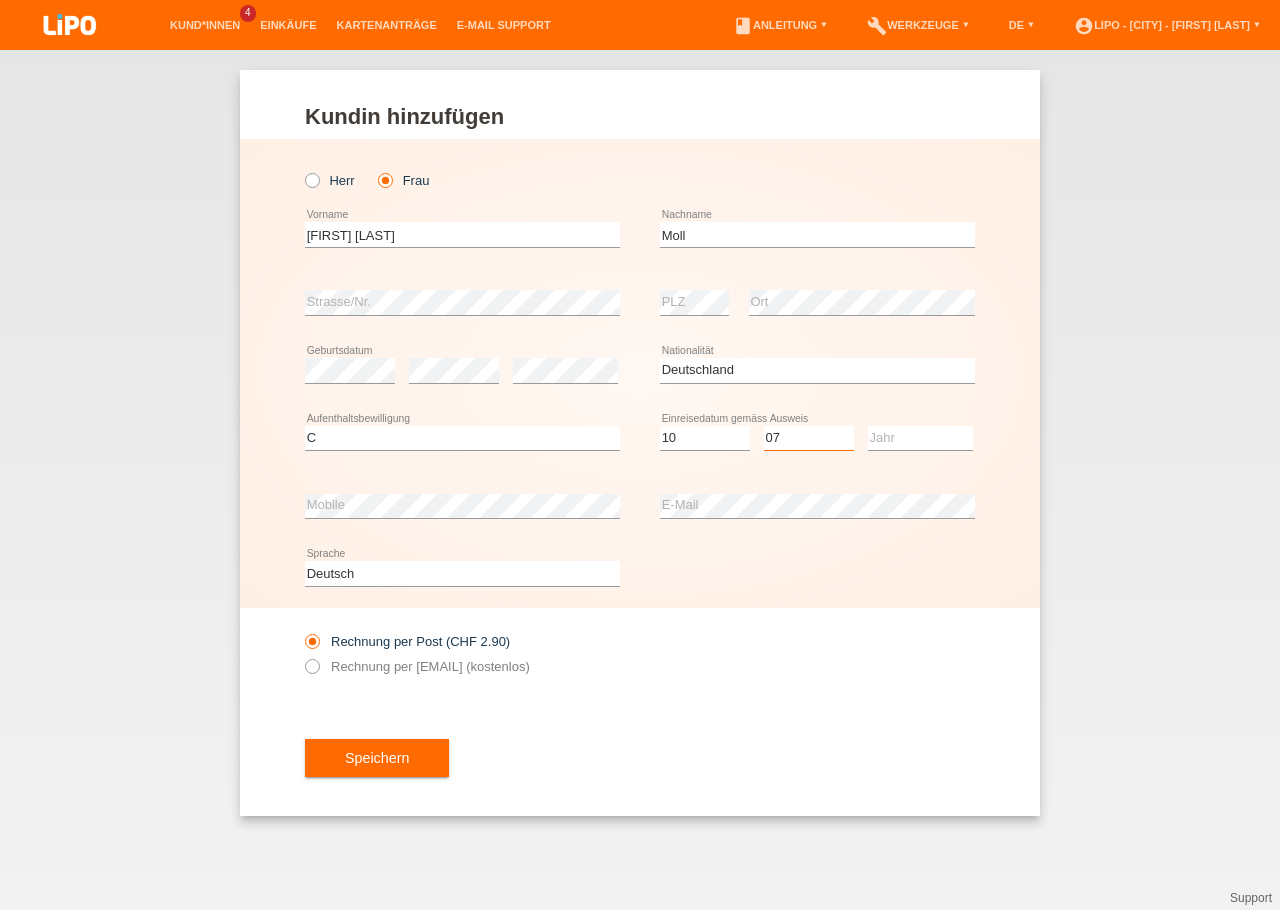 click on "07" at bounding box center (0, 0) 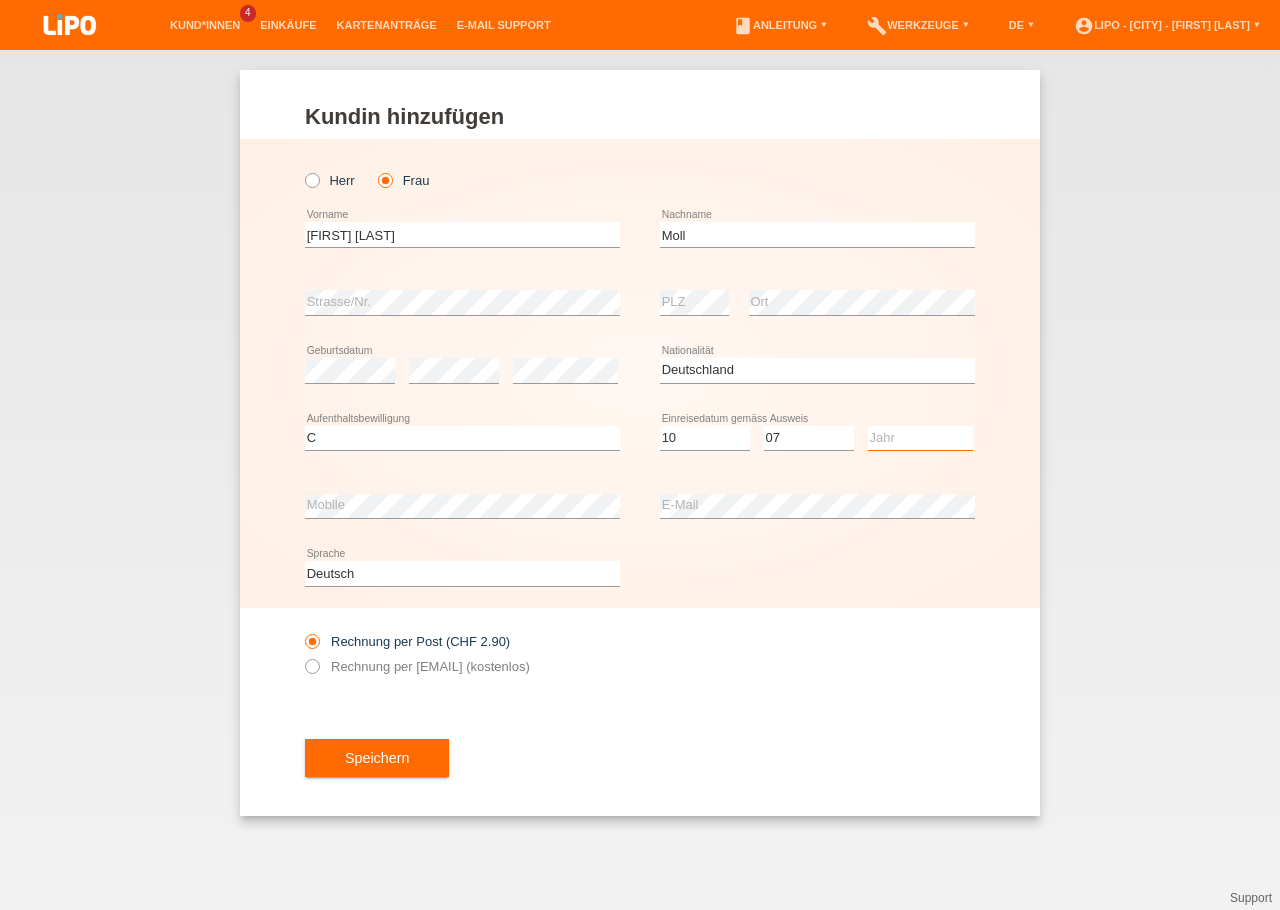 click on "Jahr
2025
2024
2023
2022
2021
2020
2019
2018
2017 2016 2015 2014 2013 2012 2011 2010 2009 2008 2007 2006 2005 2004 2003 2002 2001" at bounding box center (920, 438) 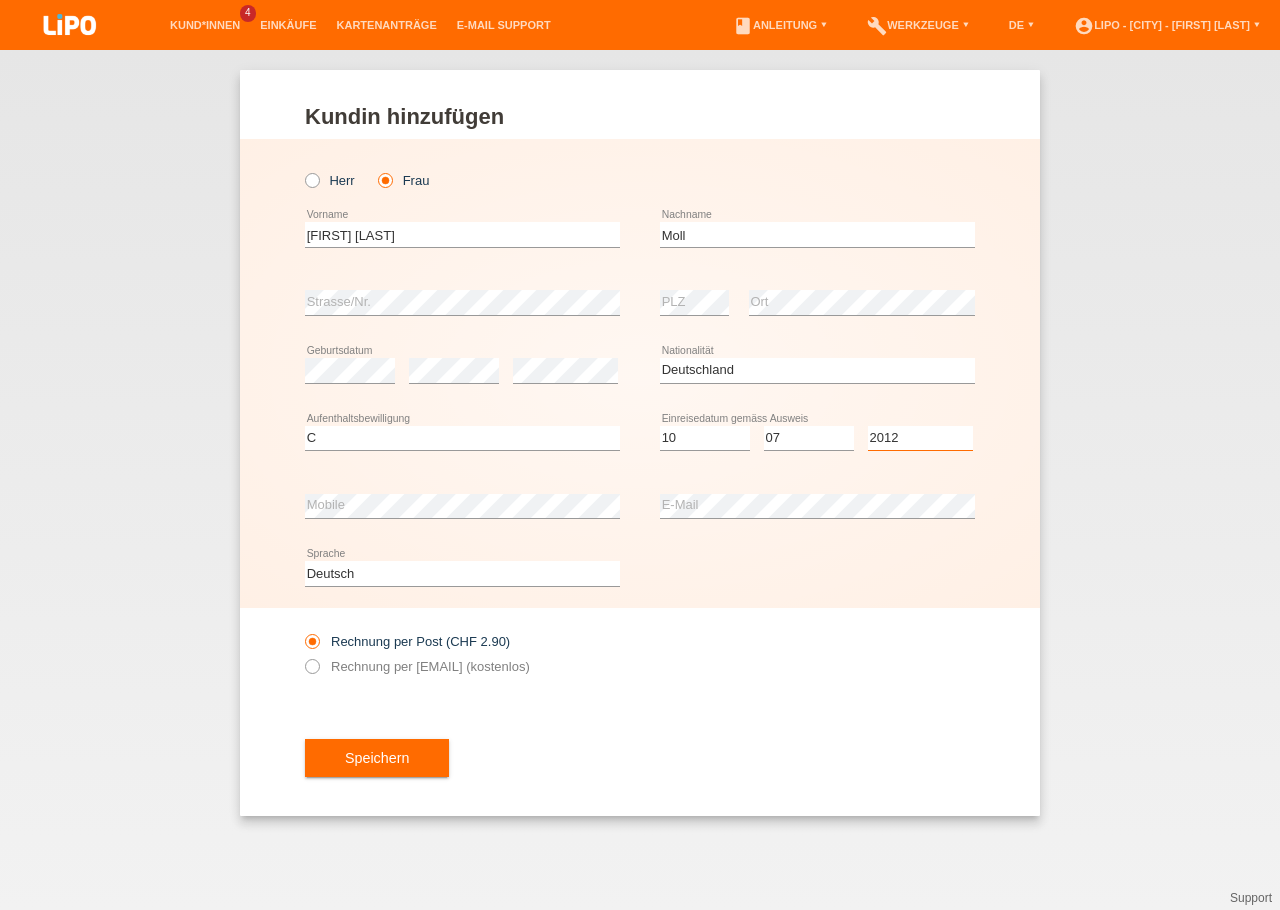 click on "2012" at bounding box center (0, 0) 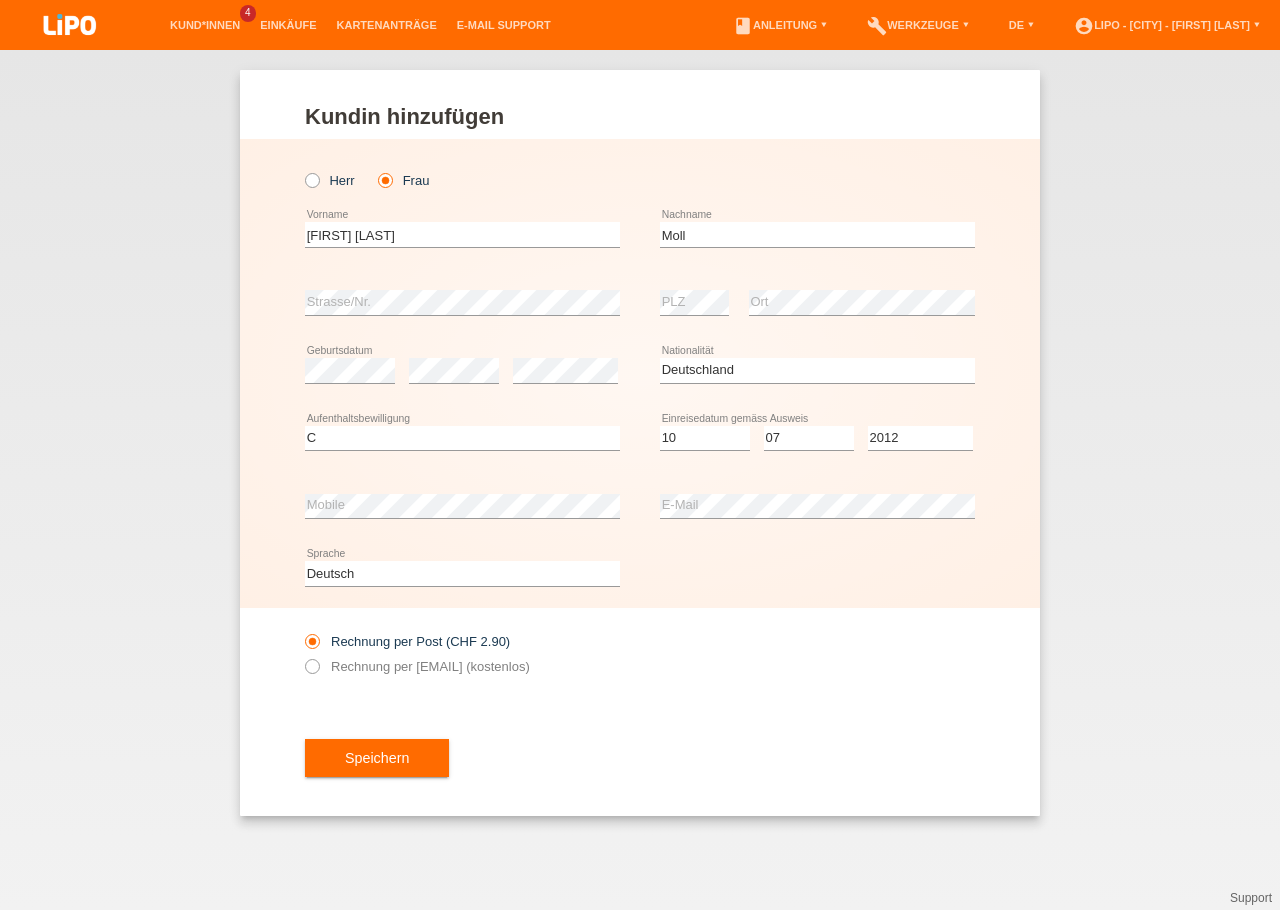 click on "Rechnung per Post                                                                                                                                                (CHF 2.90)
Rechnung per E-Mail                                                                                            (kostenlos)" at bounding box center (640, 654) 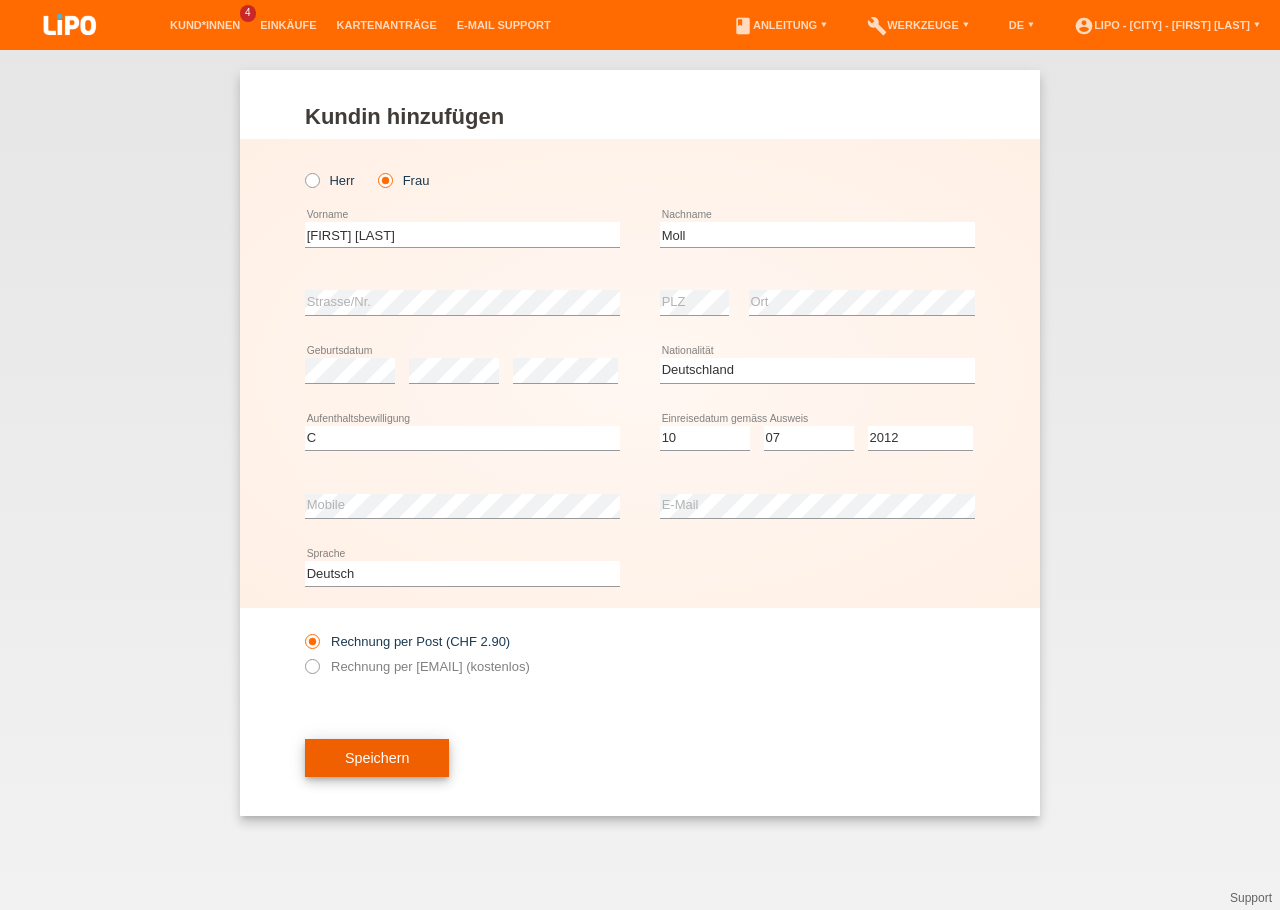 click on "Speichern" at bounding box center (377, 758) 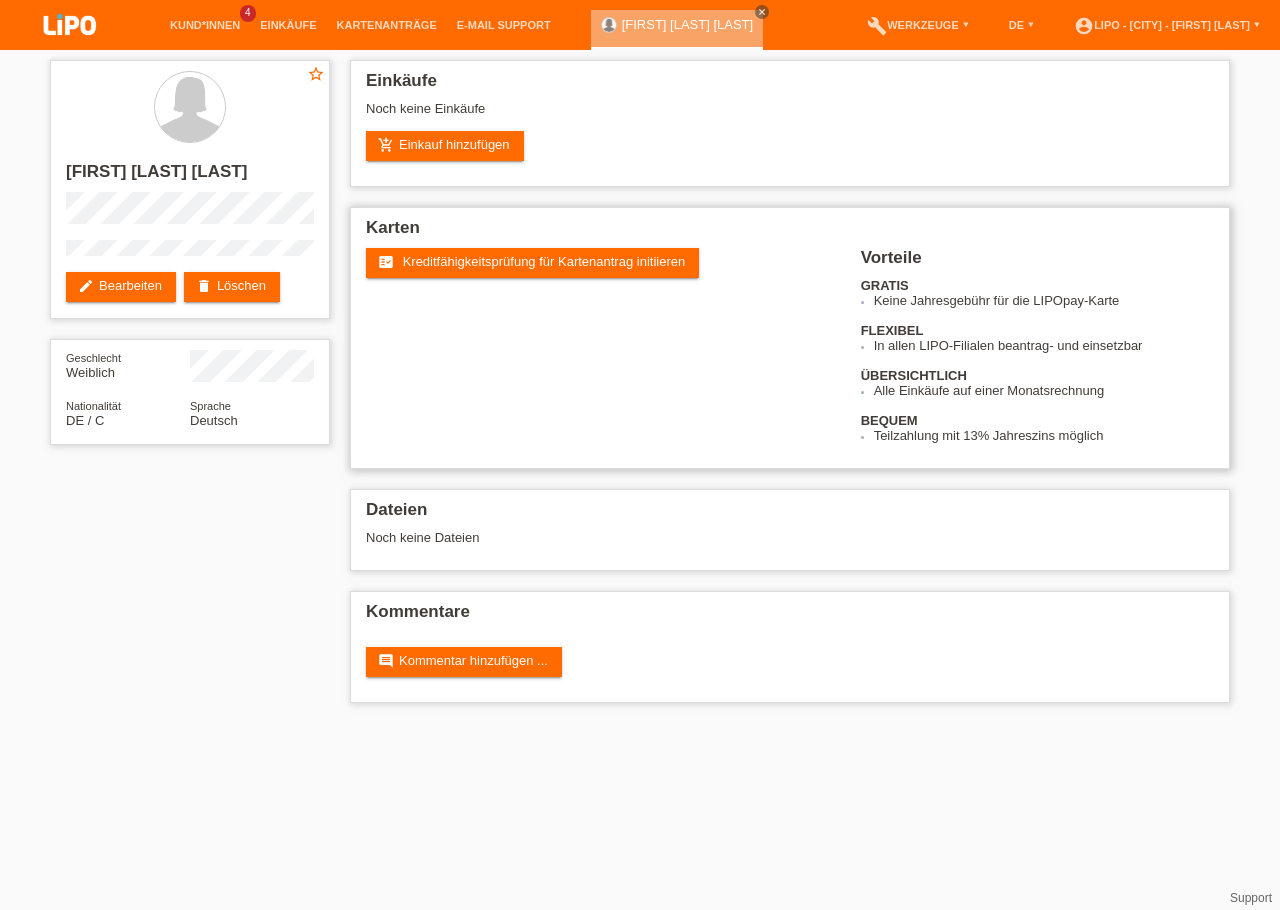 scroll, scrollTop: 0, scrollLeft: 0, axis: both 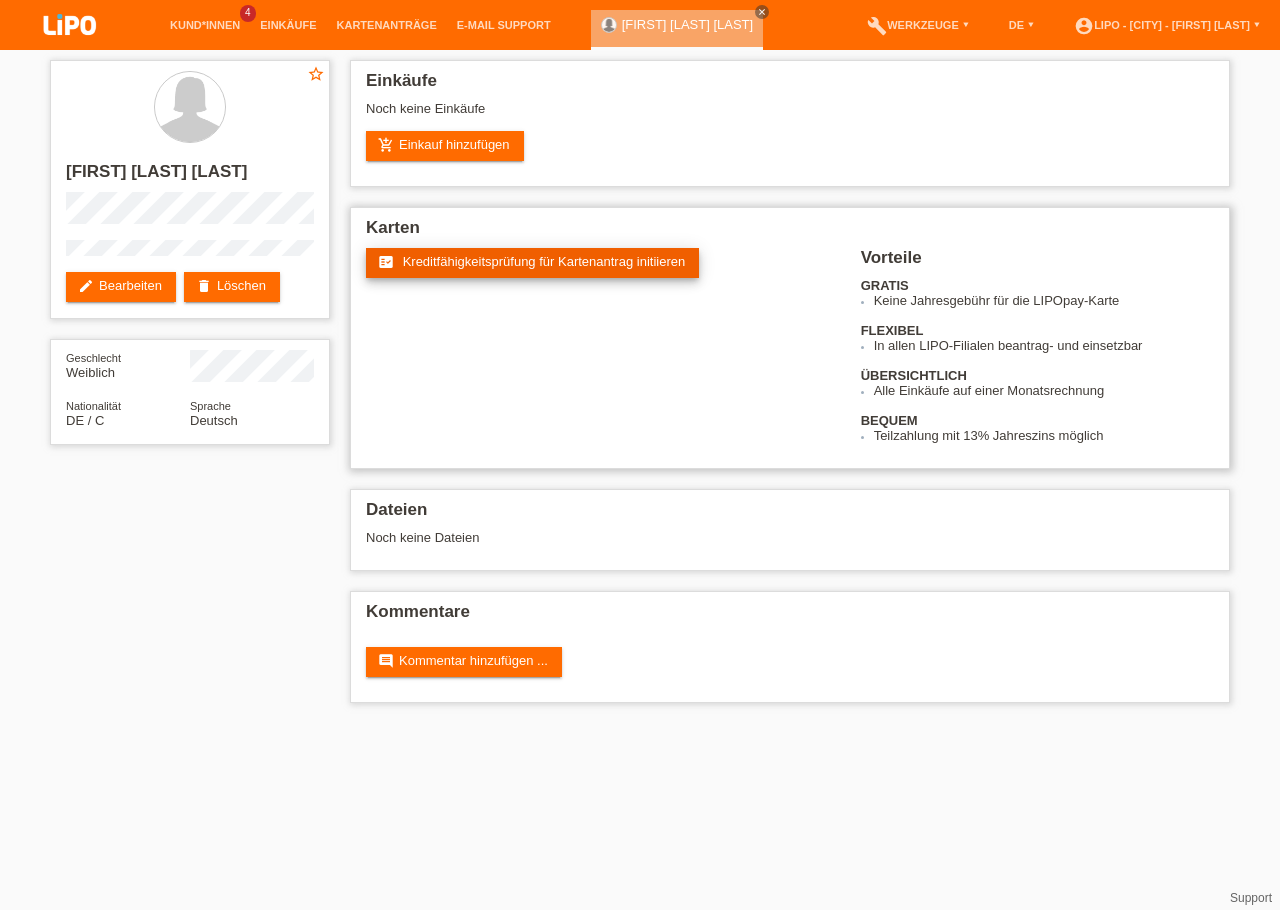 click on "fact_check
Kreditfähigkeitsprüfung für Kartenantrag initiieren" at bounding box center [532, 263] 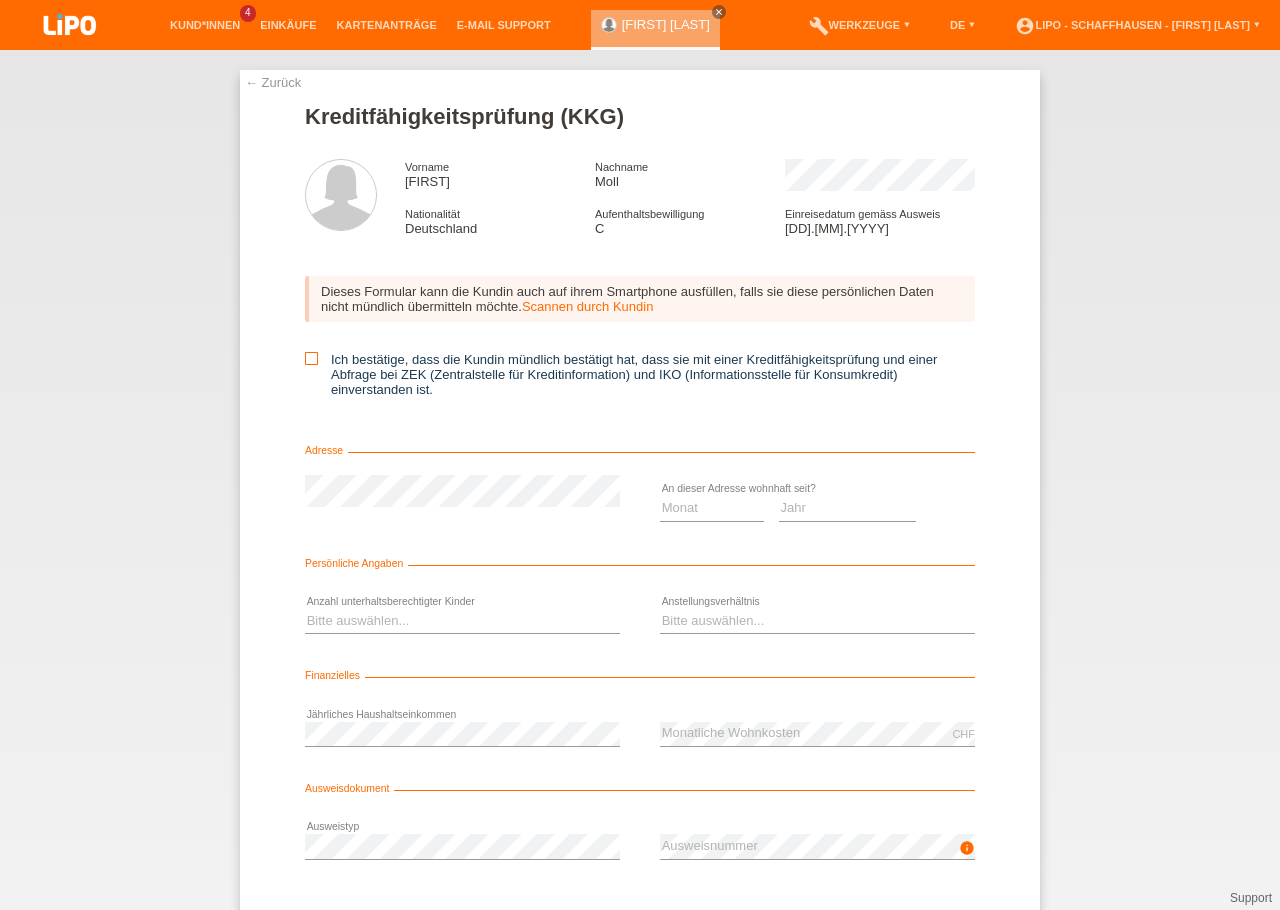 scroll, scrollTop: 0, scrollLeft: 0, axis: both 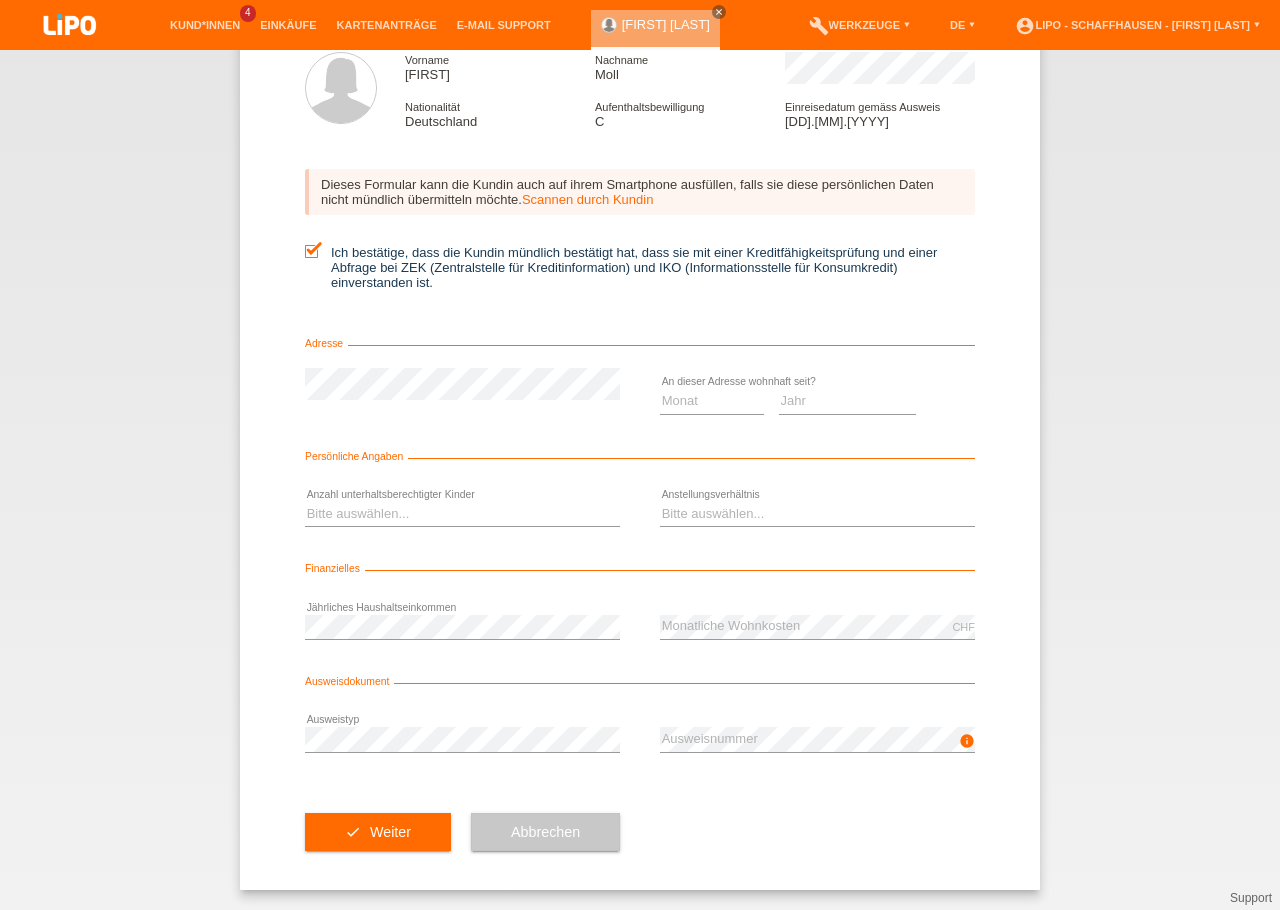 click on "error
Ausweistyp" at bounding box center (462, 740) 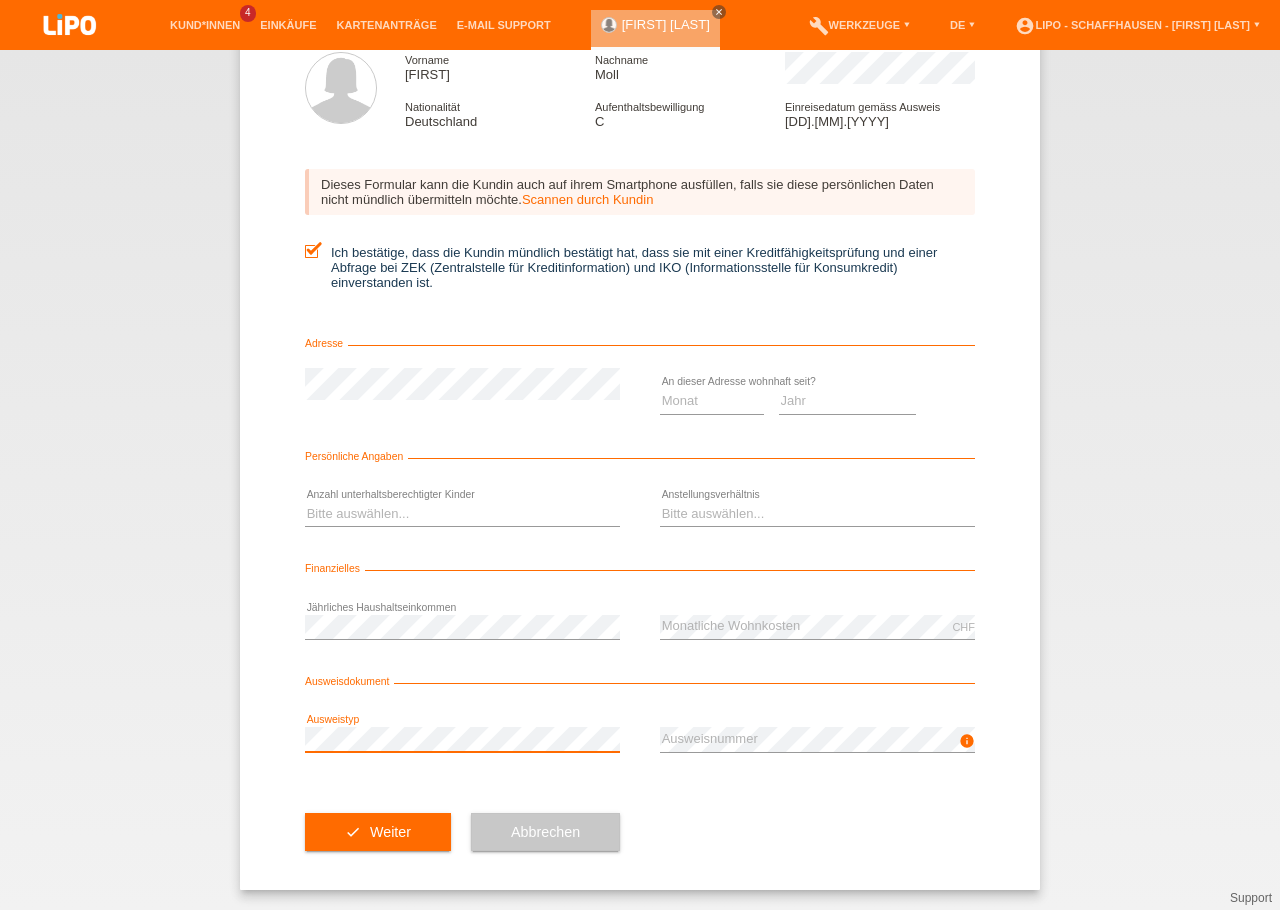 scroll, scrollTop: 0, scrollLeft: 0, axis: both 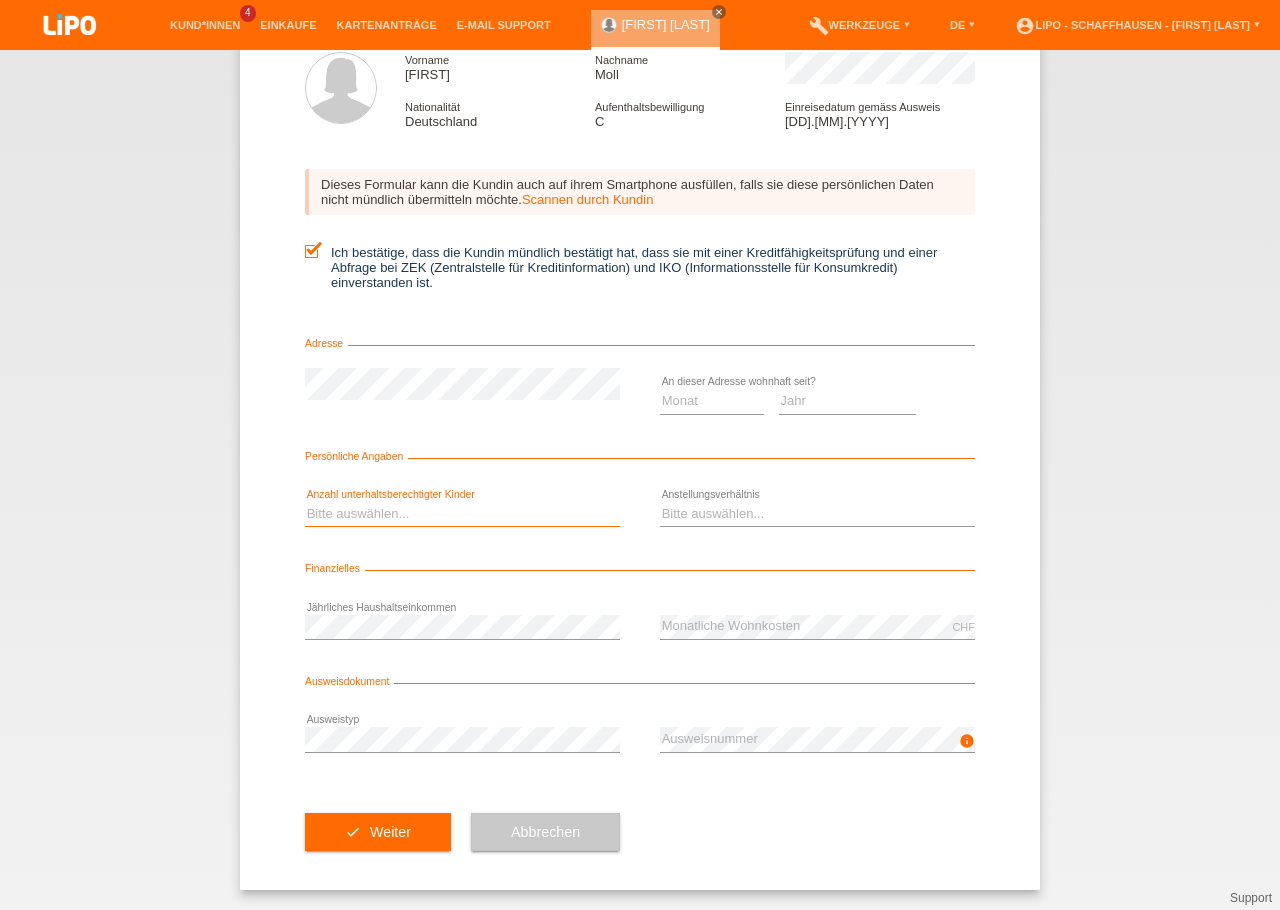 click on "Bitte auswählen...
0
1
2
3
4
5
6
7
8
9" at bounding box center (462, 514) 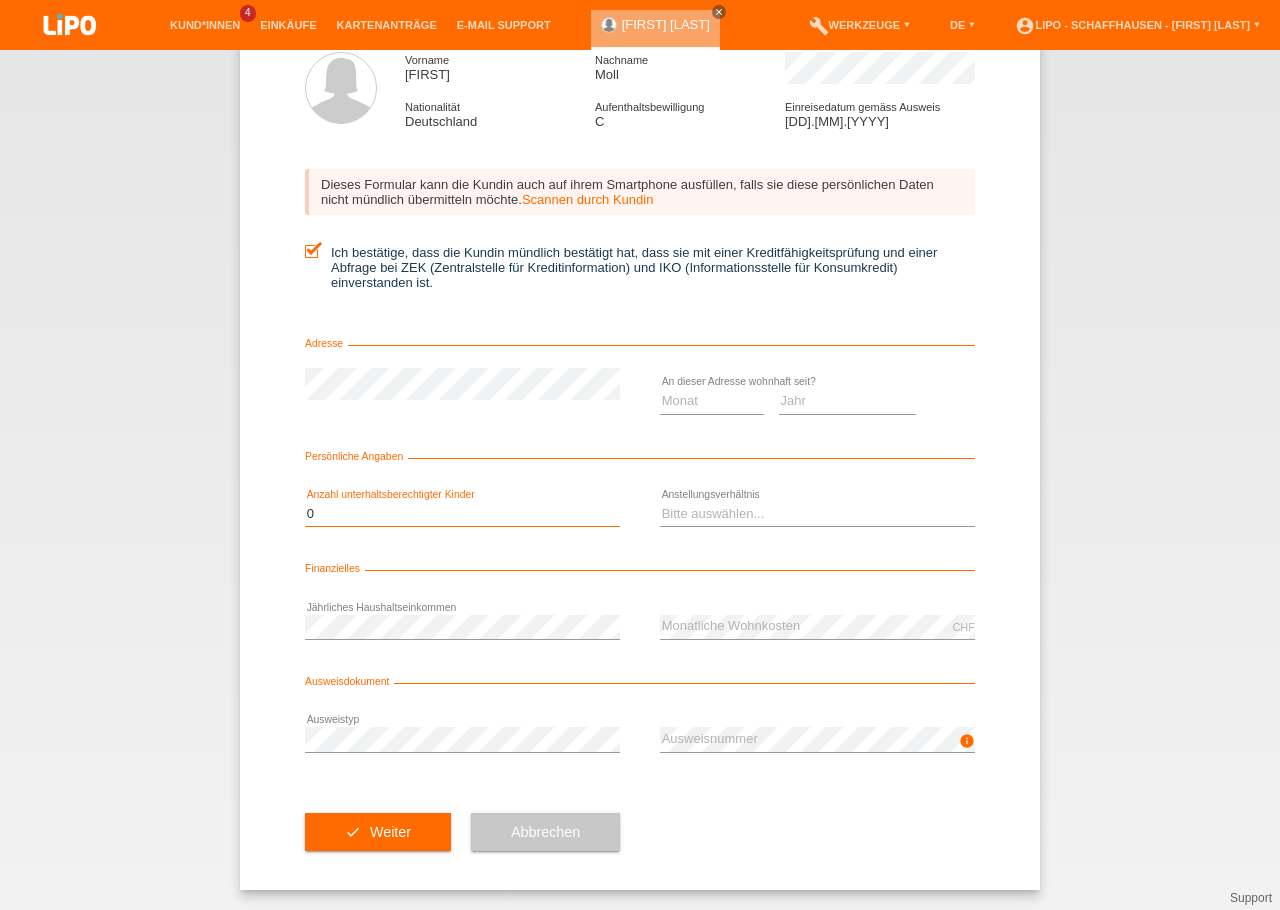 click on "0" at bounding box center (0, 0) 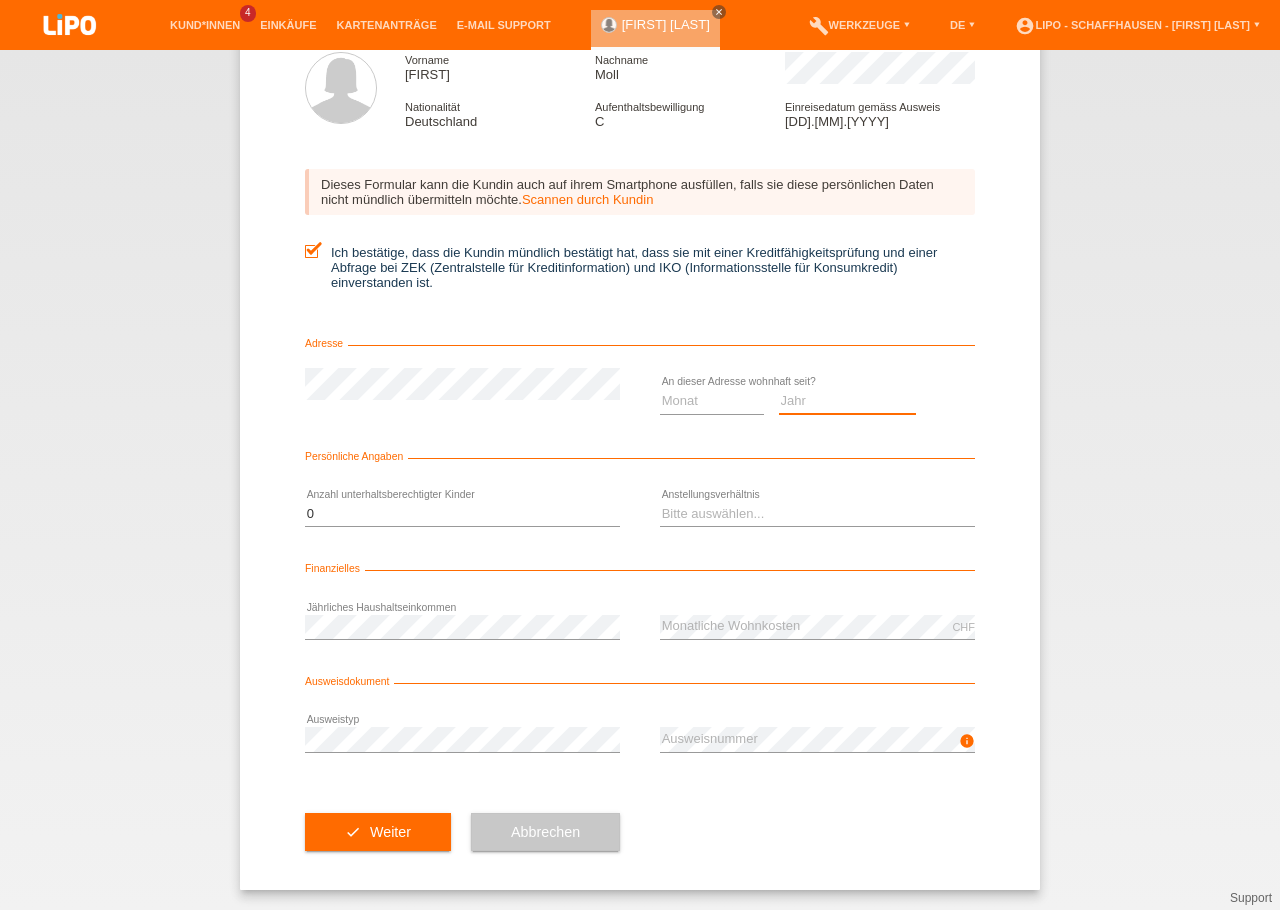 click on "Jahr
2025
2024
2023
2022
2021
2020
2019
2018
2017
2016 2015 2014 2013 2012 2011 2010 2009 2008 2007 2006 2005 2004 2003" at bounding box center [848, 401] 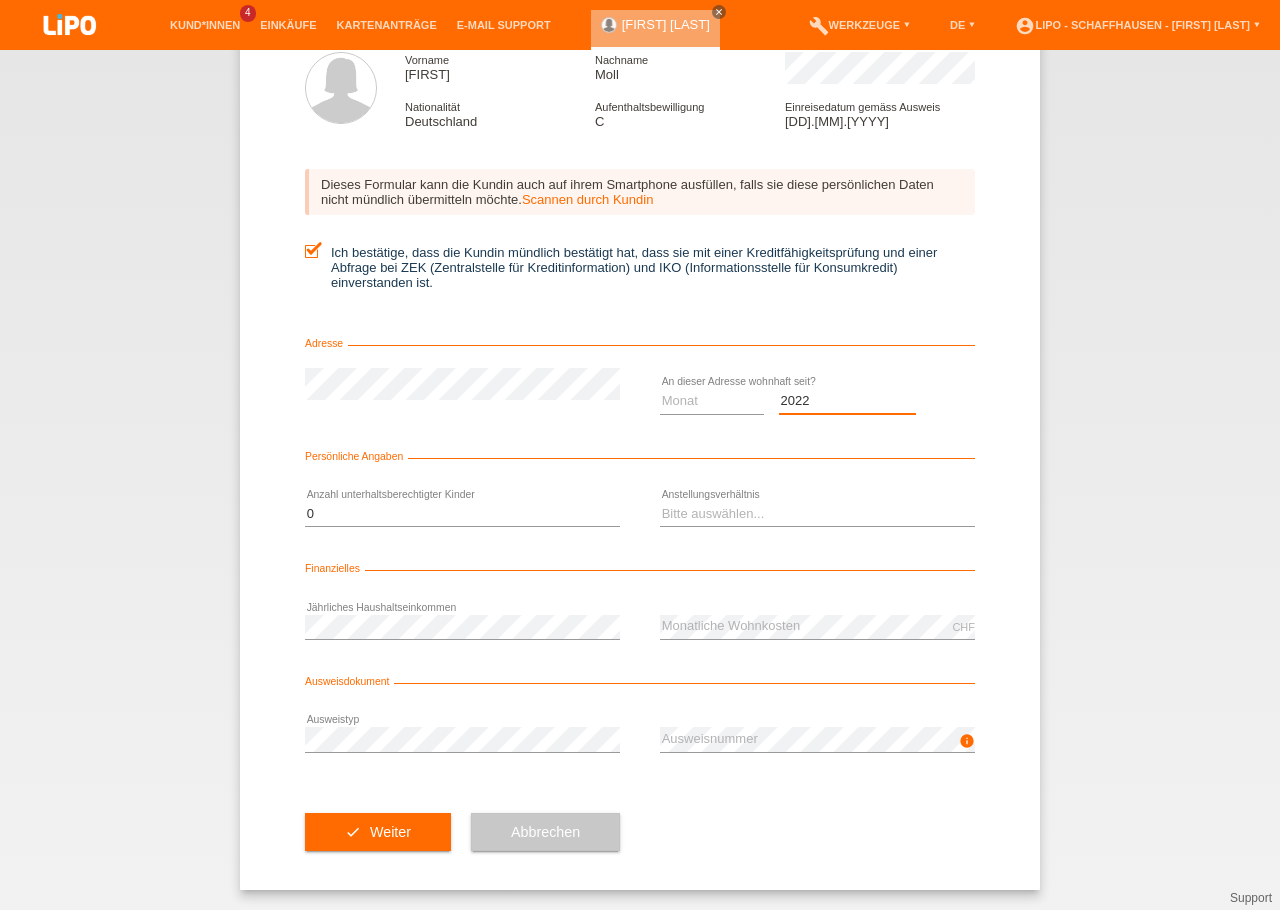 click on "2022" at bounding box center [0, 0] 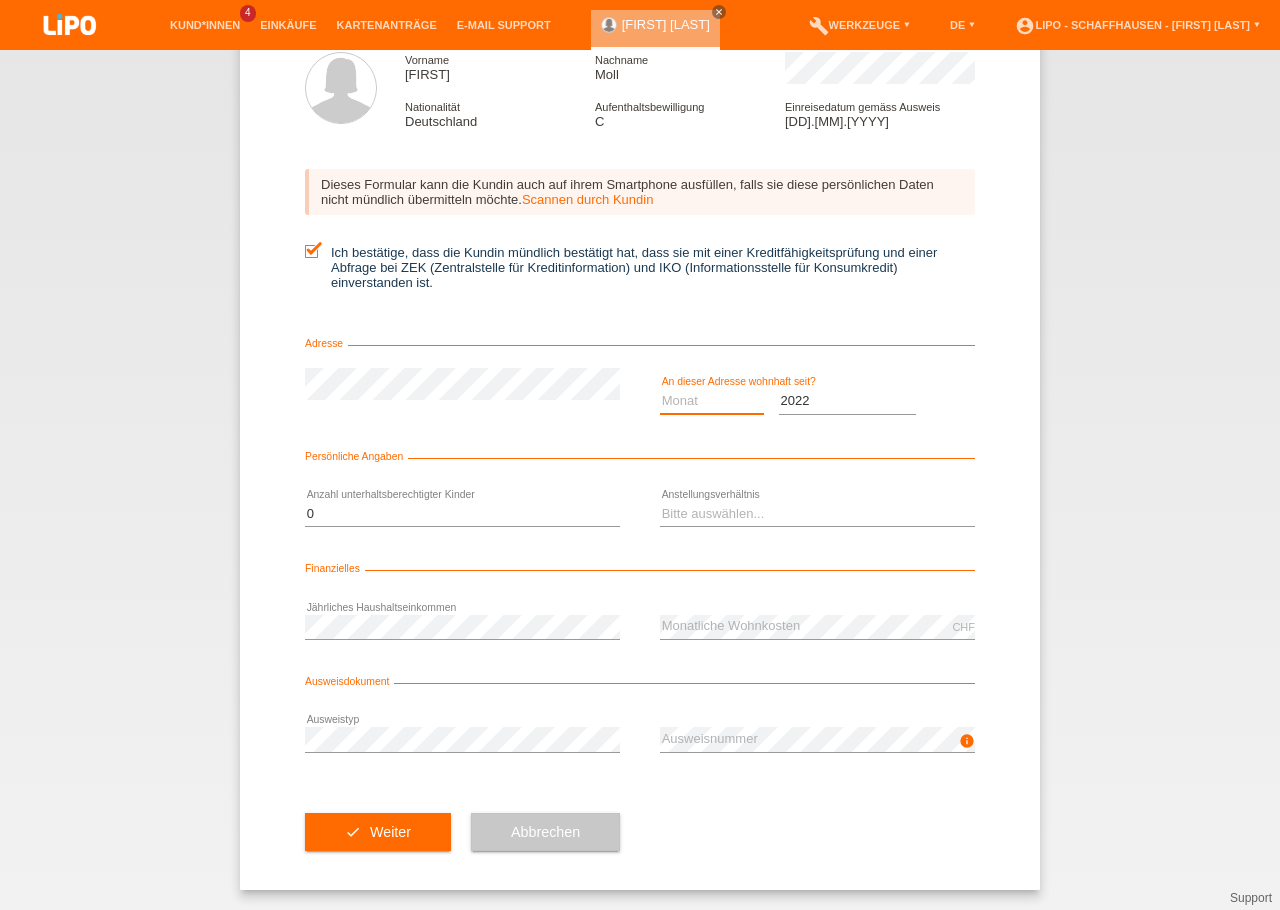 click on "Monat
01
02
03
04
05
06
07
08
09
10" at bounding box center (712, 401) 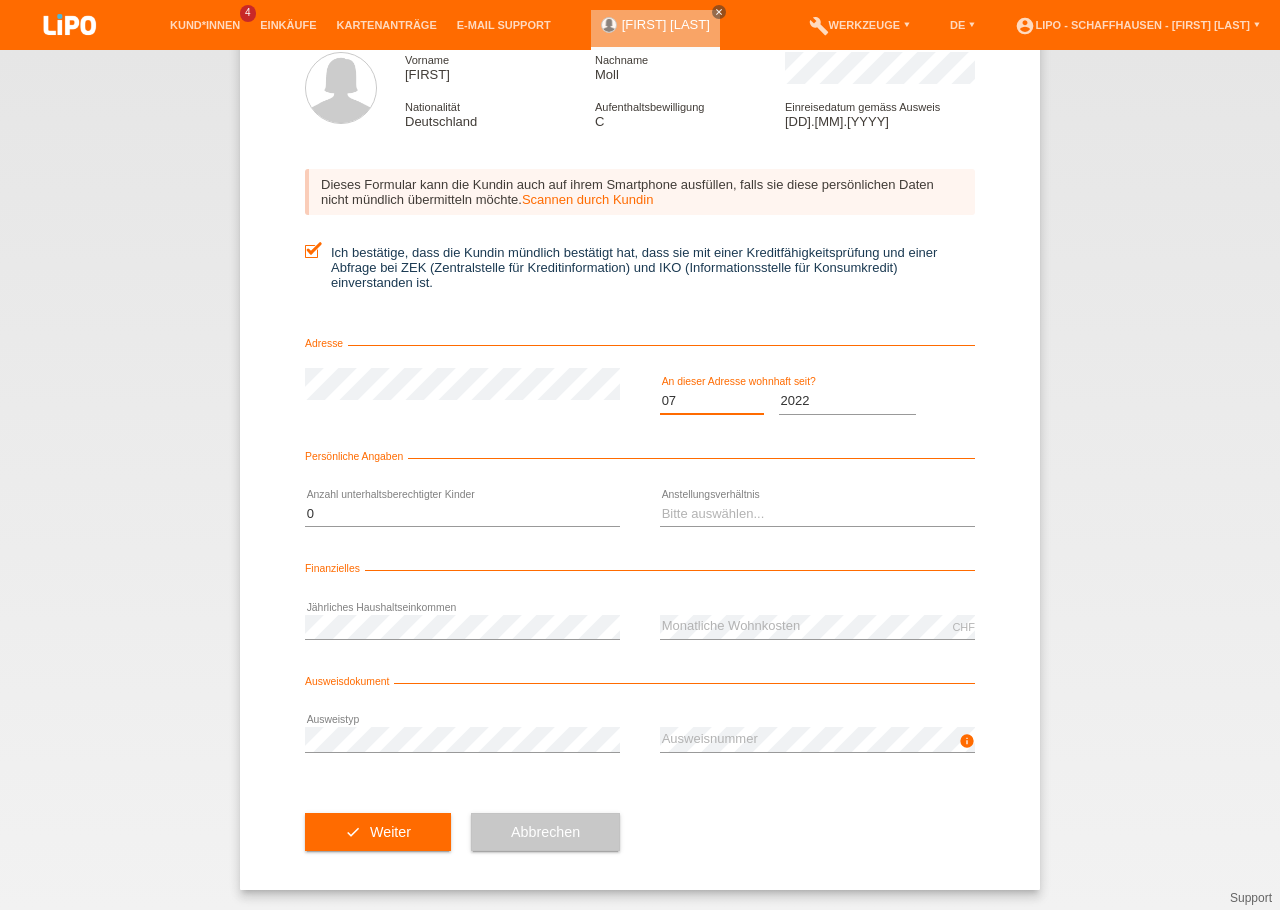 click on "07" at bounding box center (0, 0) 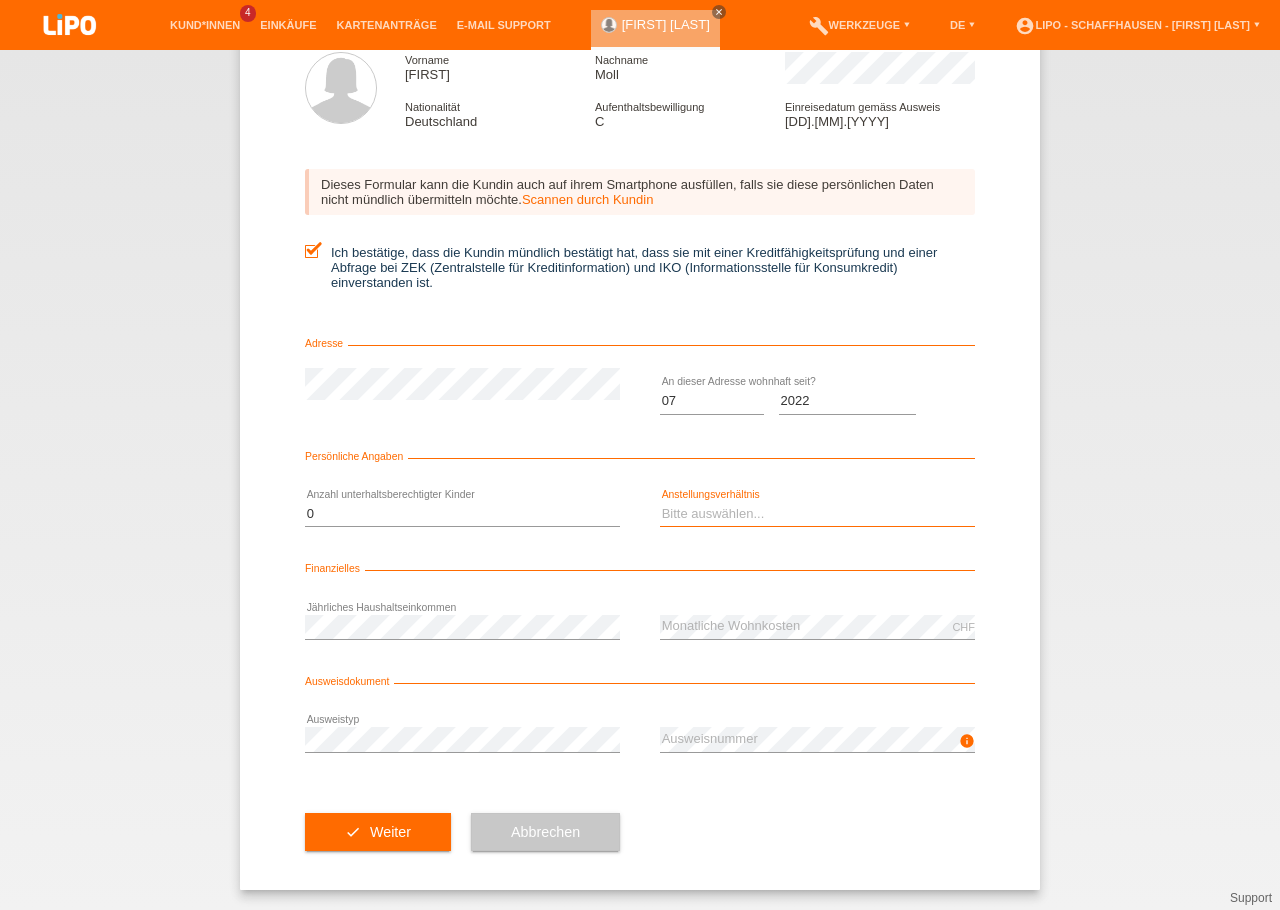 click on "Bitte auswählen...
Unbefristet
Befristet
Lehrling/Student
Pensioniert
Nicht arbeitstätig
Hausfrau/-mann
Selbständig" at bounding box center [817, 514] 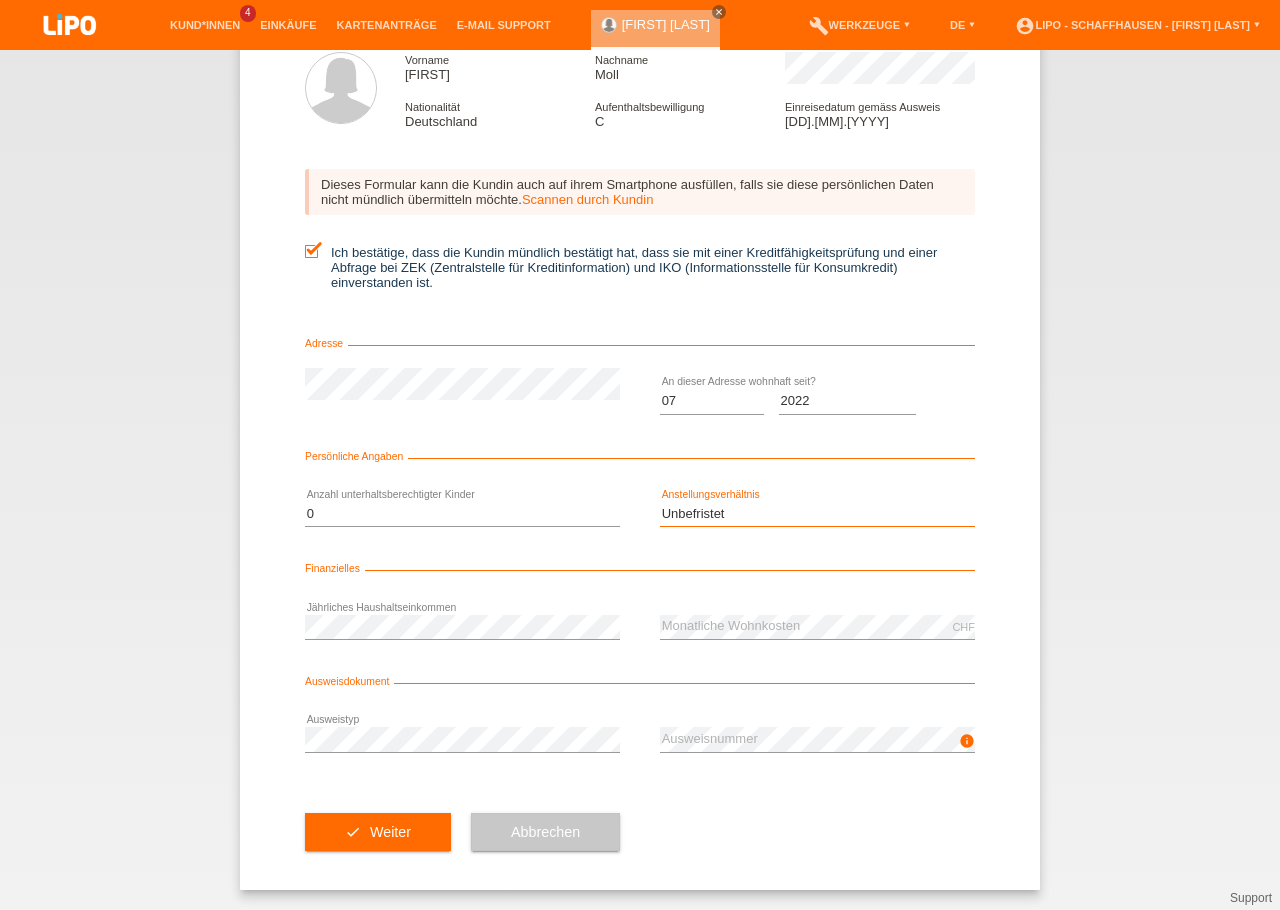 click on "Unbefristet" at bounding box center (0, 0) 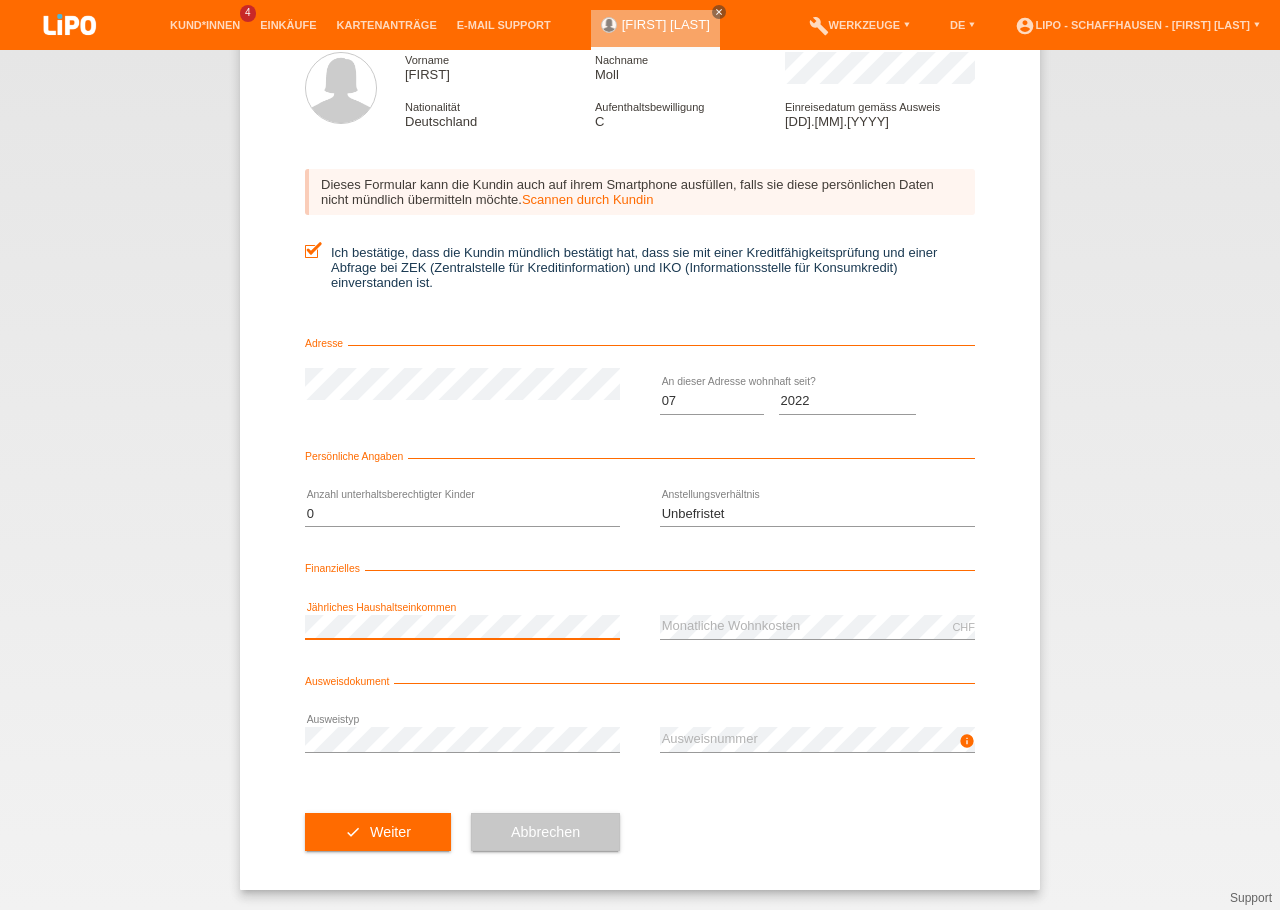 scroll, scrollTop: 0, scrollLeft: 0, axis: both 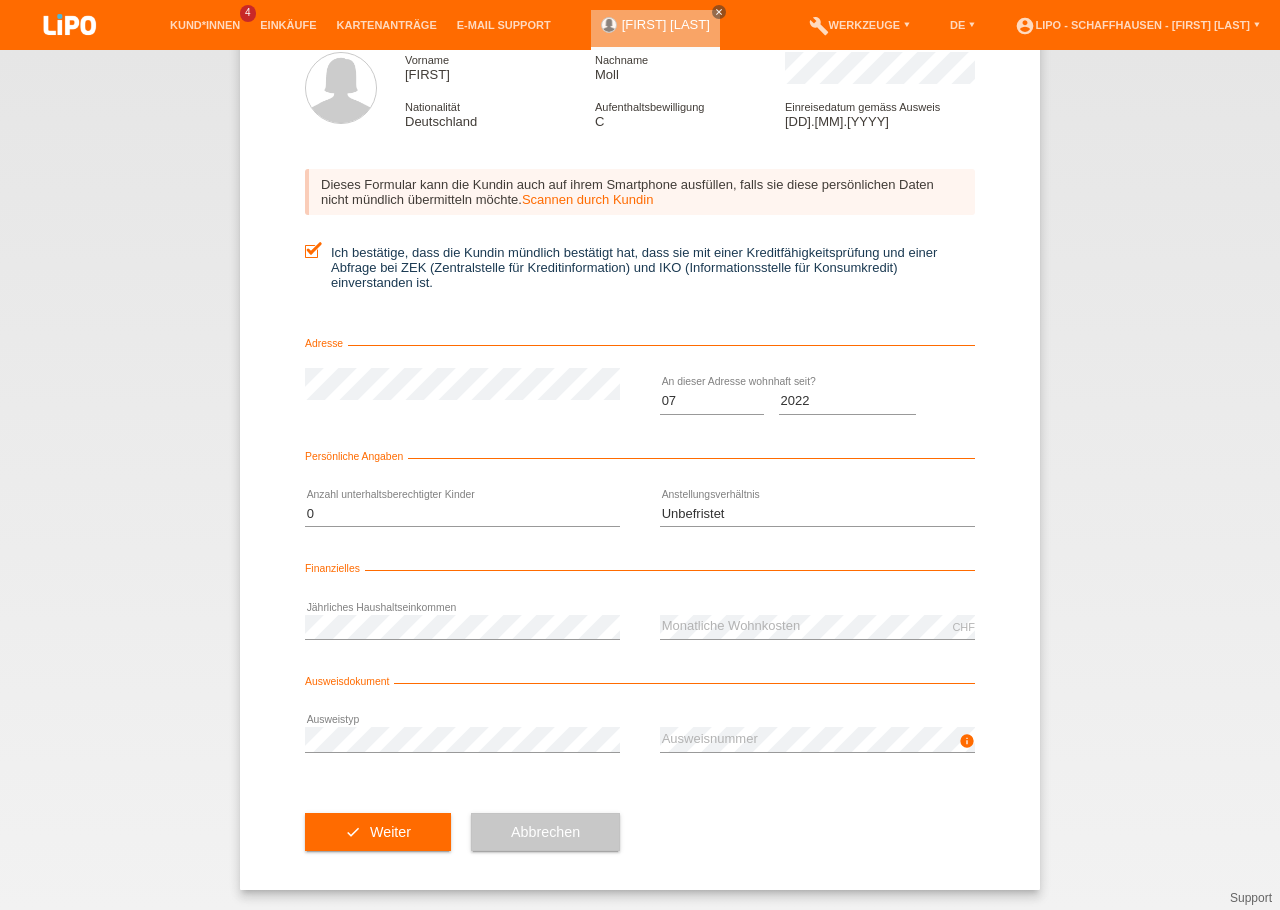 click on "check   Weiter
Abbrechen" at bounding box center (640, 832) 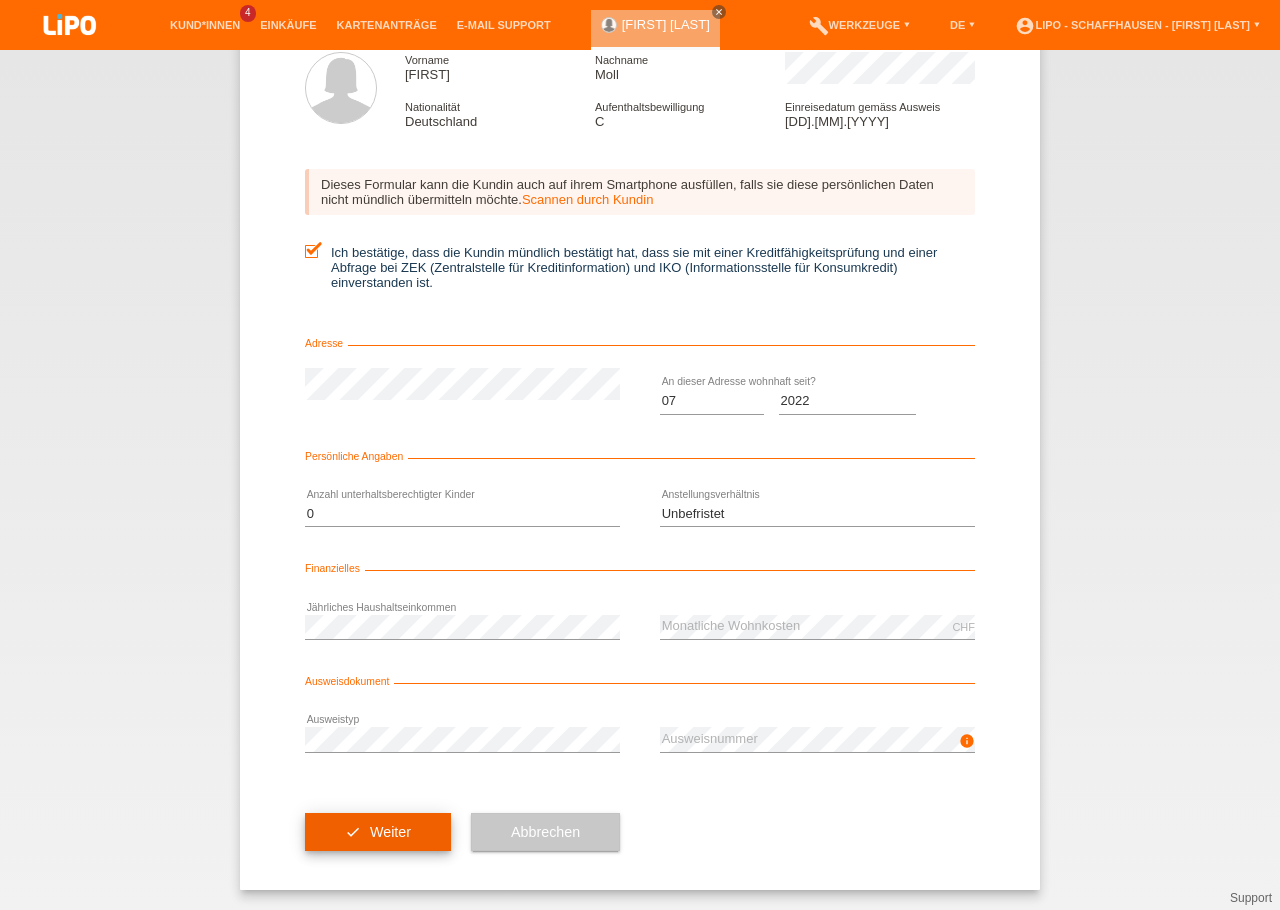 click on "check   Weiter" at bounding box center (378, 832) 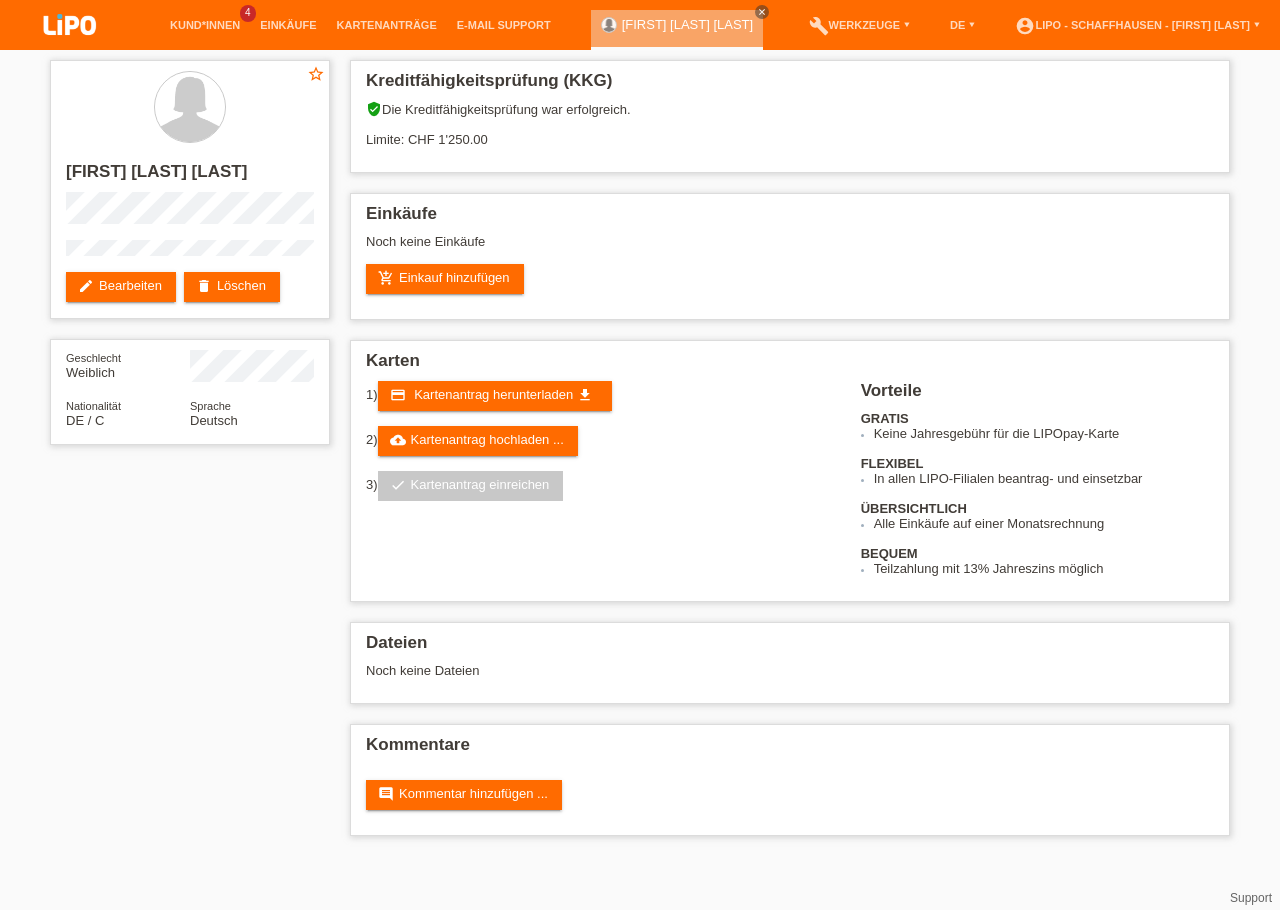 scroll, scrollTop: 0, scrollLeft: 0, axis: both 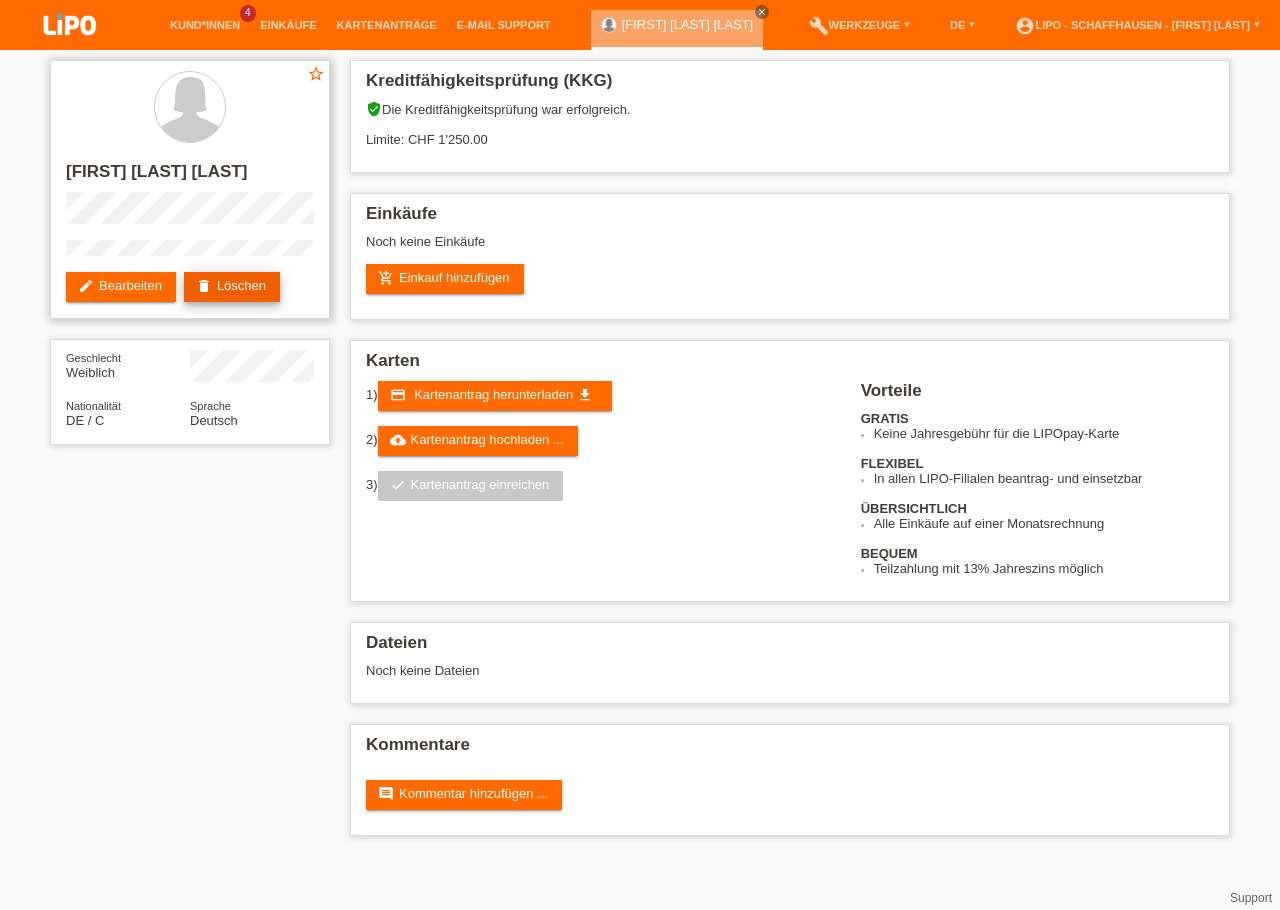 click on "delete  Löschen" at bounding box center (232, 287) 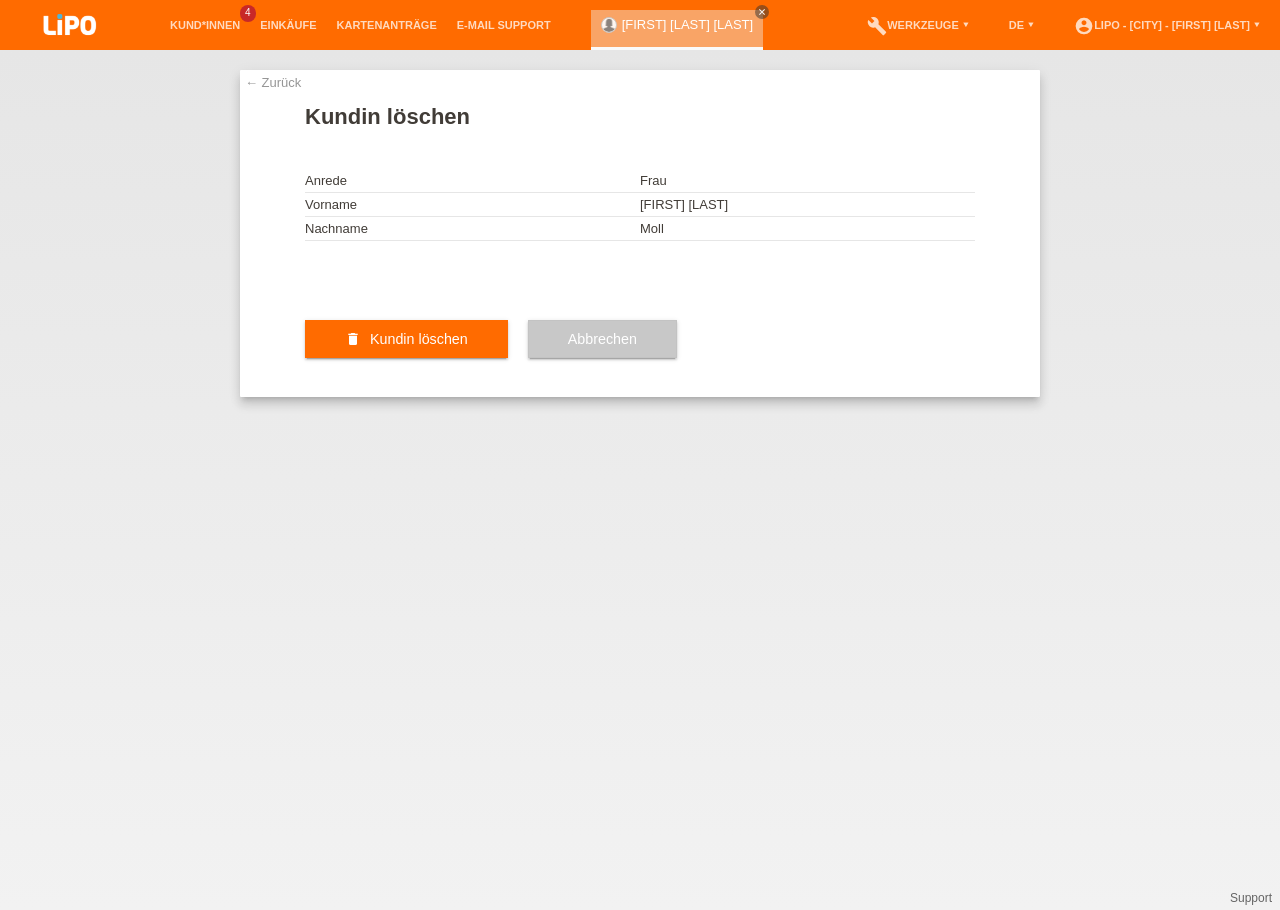 scroll, scrollTop: 0, scrollLeft: 0, axis: both 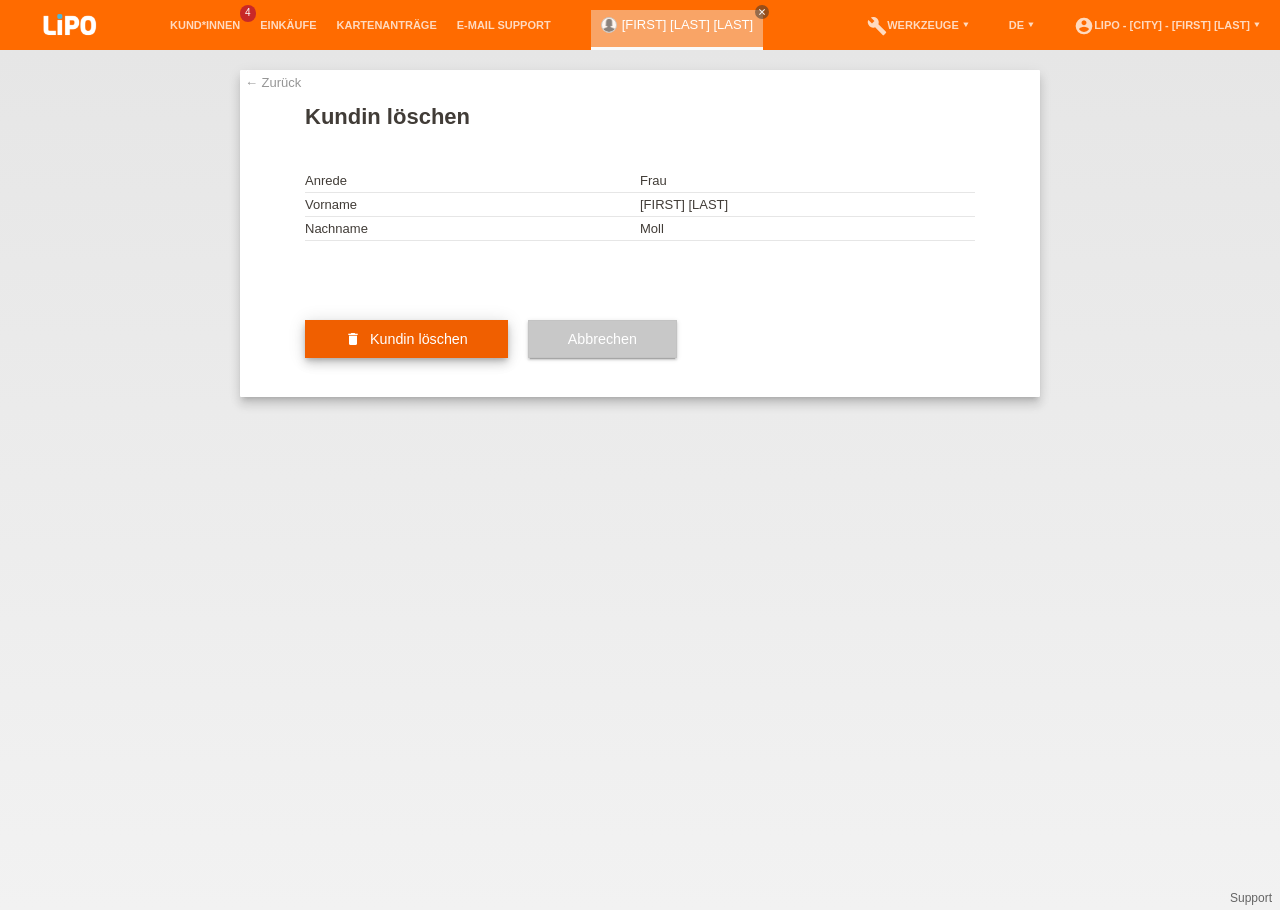 click on "Kundin löschen" at bounding box center [419, 339] 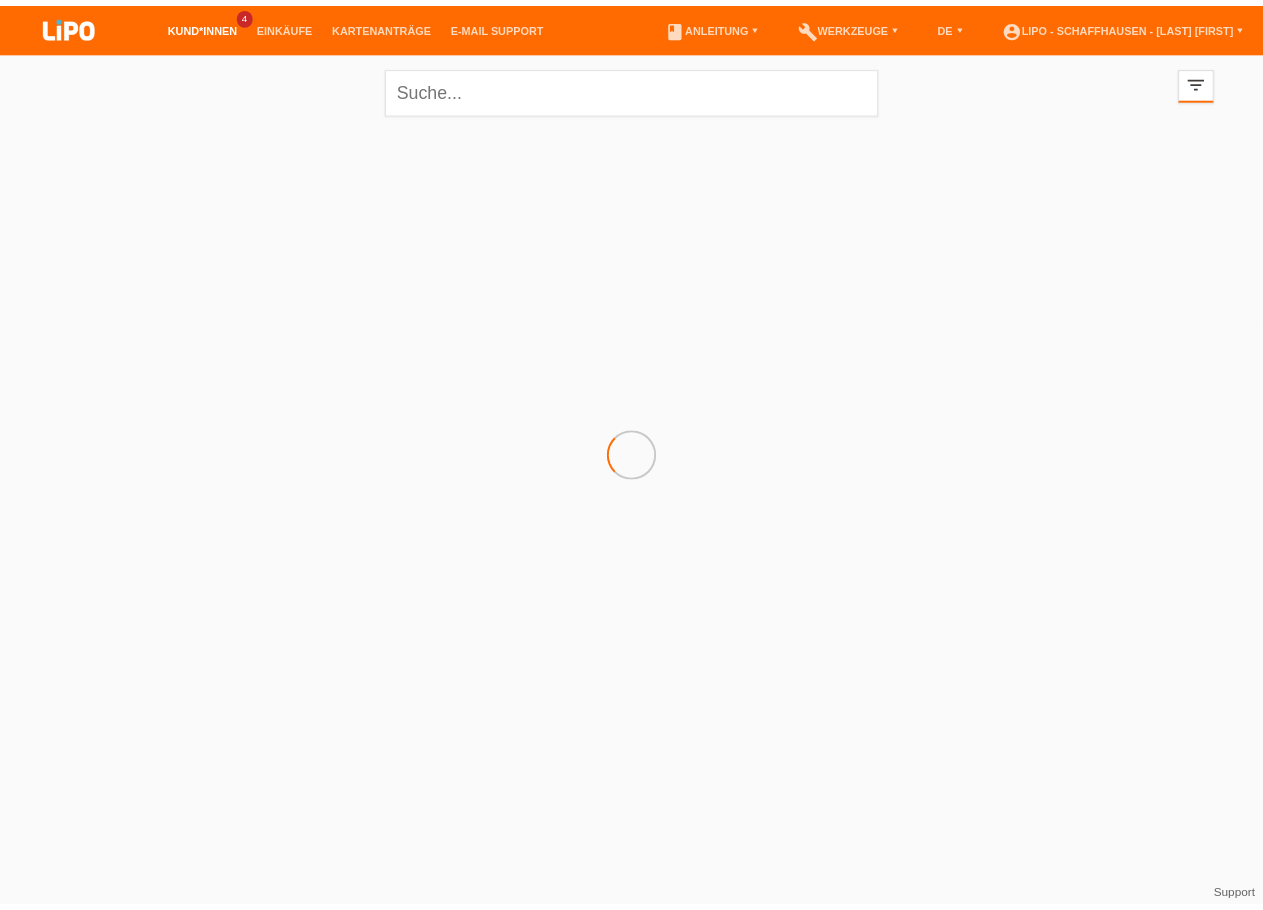 scroll, scrollTop: 0, scrollLeft: 0, axis: both 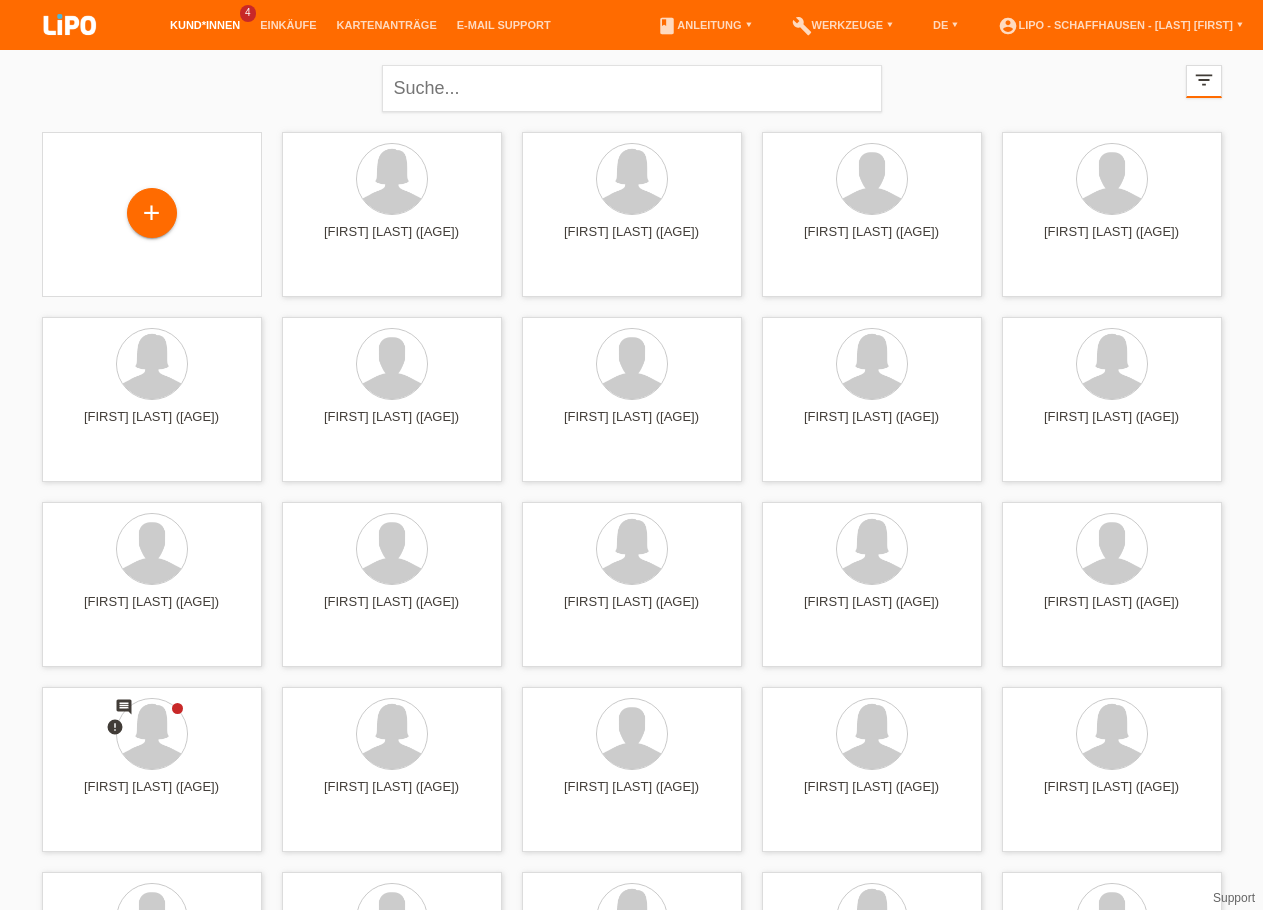 click on "account_circle LIPO - [CITY] - [FIRST] [LAST] ▾" at bounding box center (1120, 25) 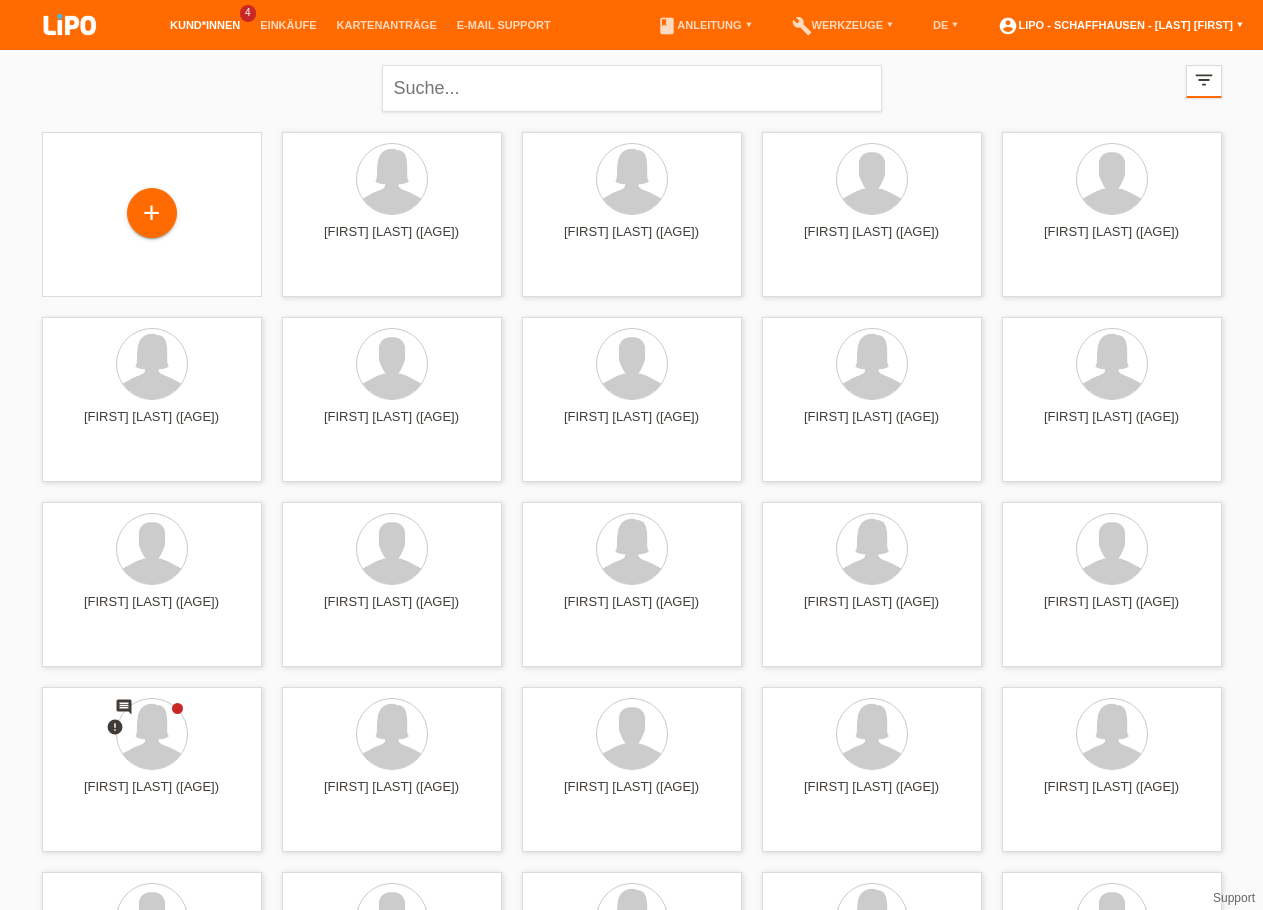 click on "account_circle LIPO - [CITY] - [FIRST] [LAST] ▾" at bounding box center (1120, 25) 